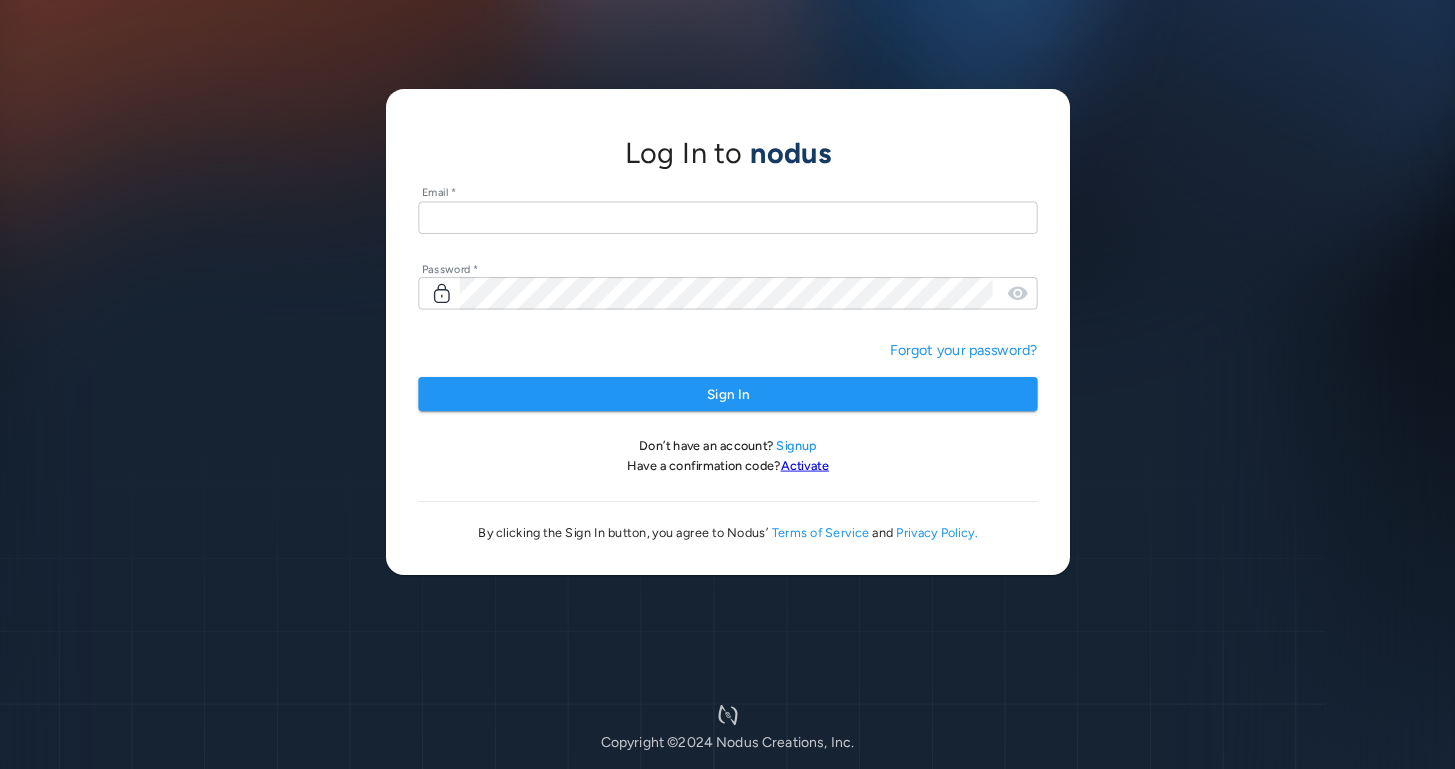scroll, scrollTop: 0, scrollLeft: 0, axis: both 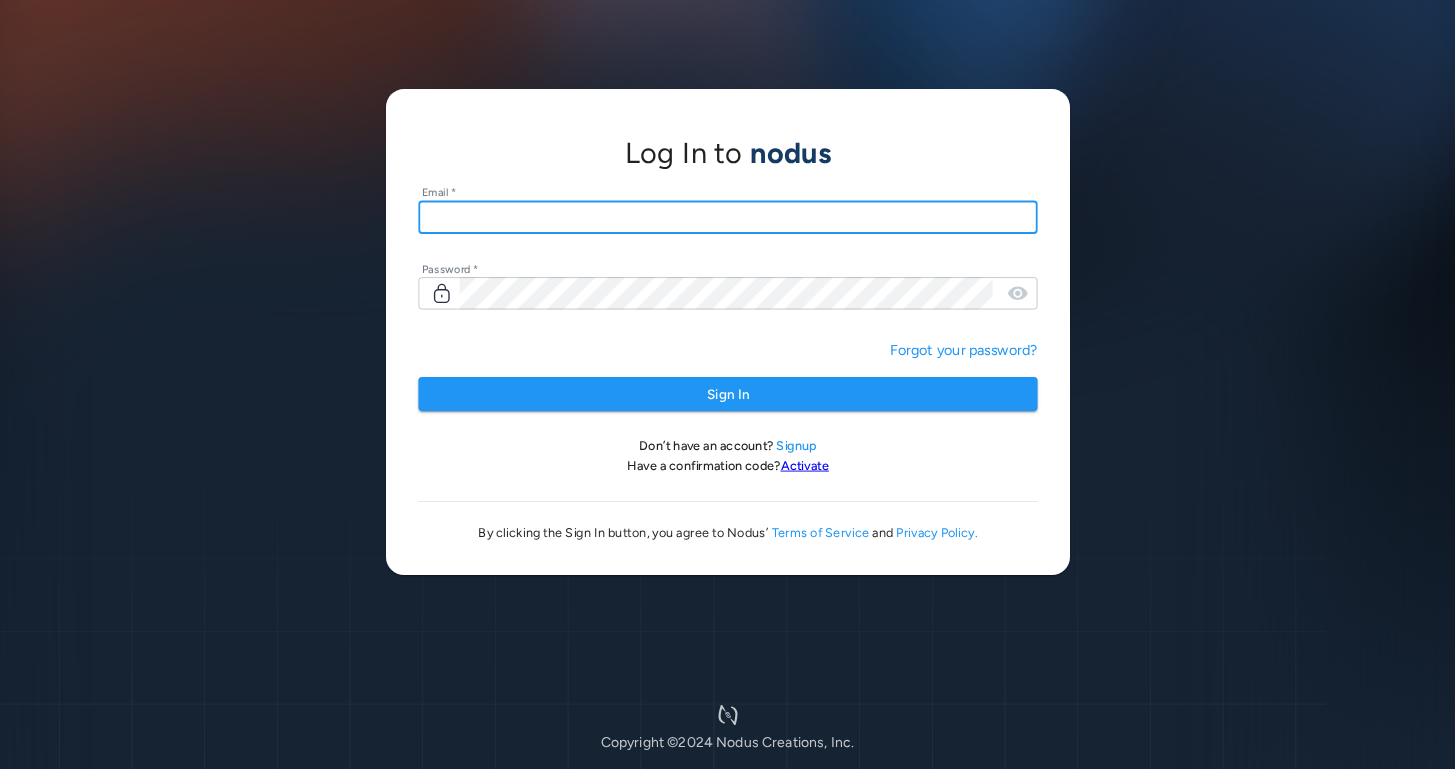 type on "**********" 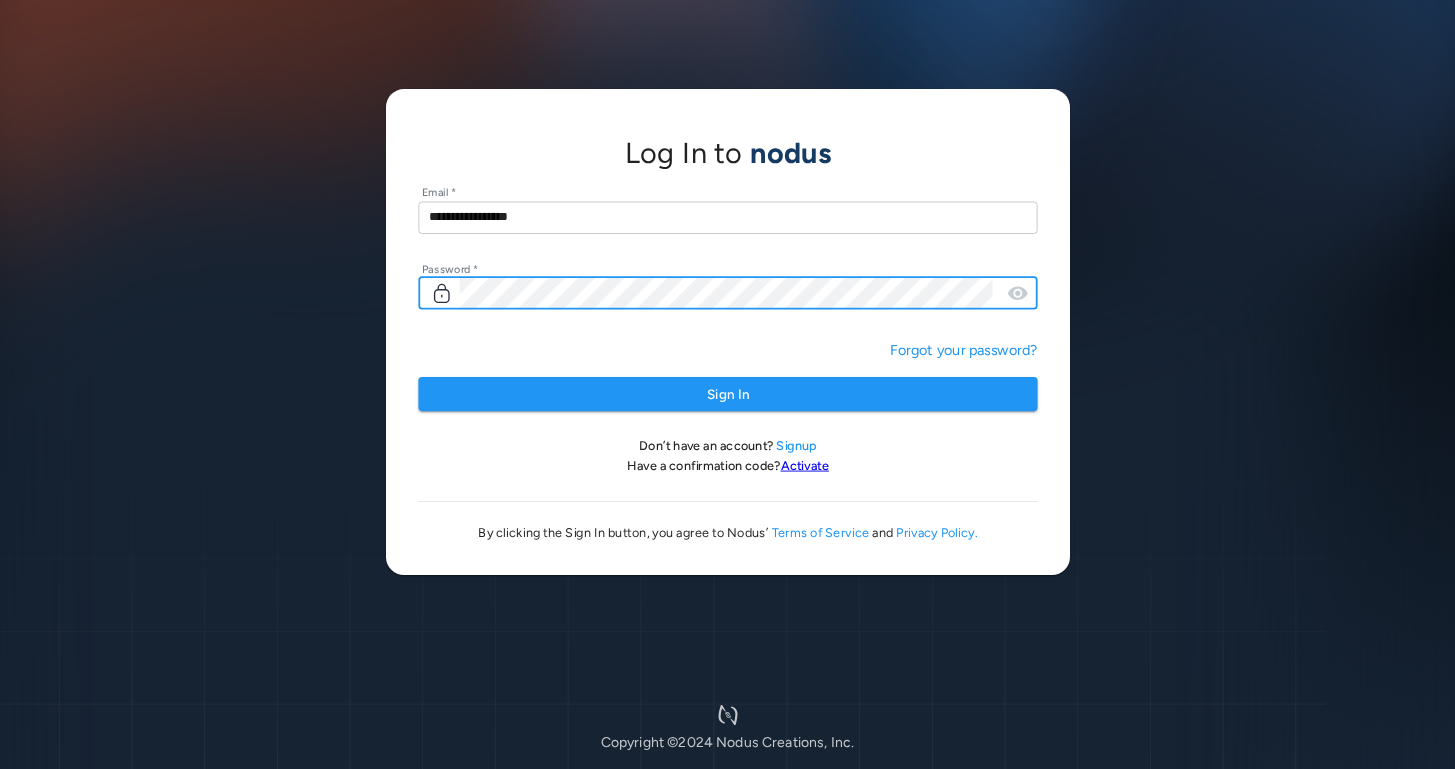 click on "Sign In" at bounding box center [727, 394] 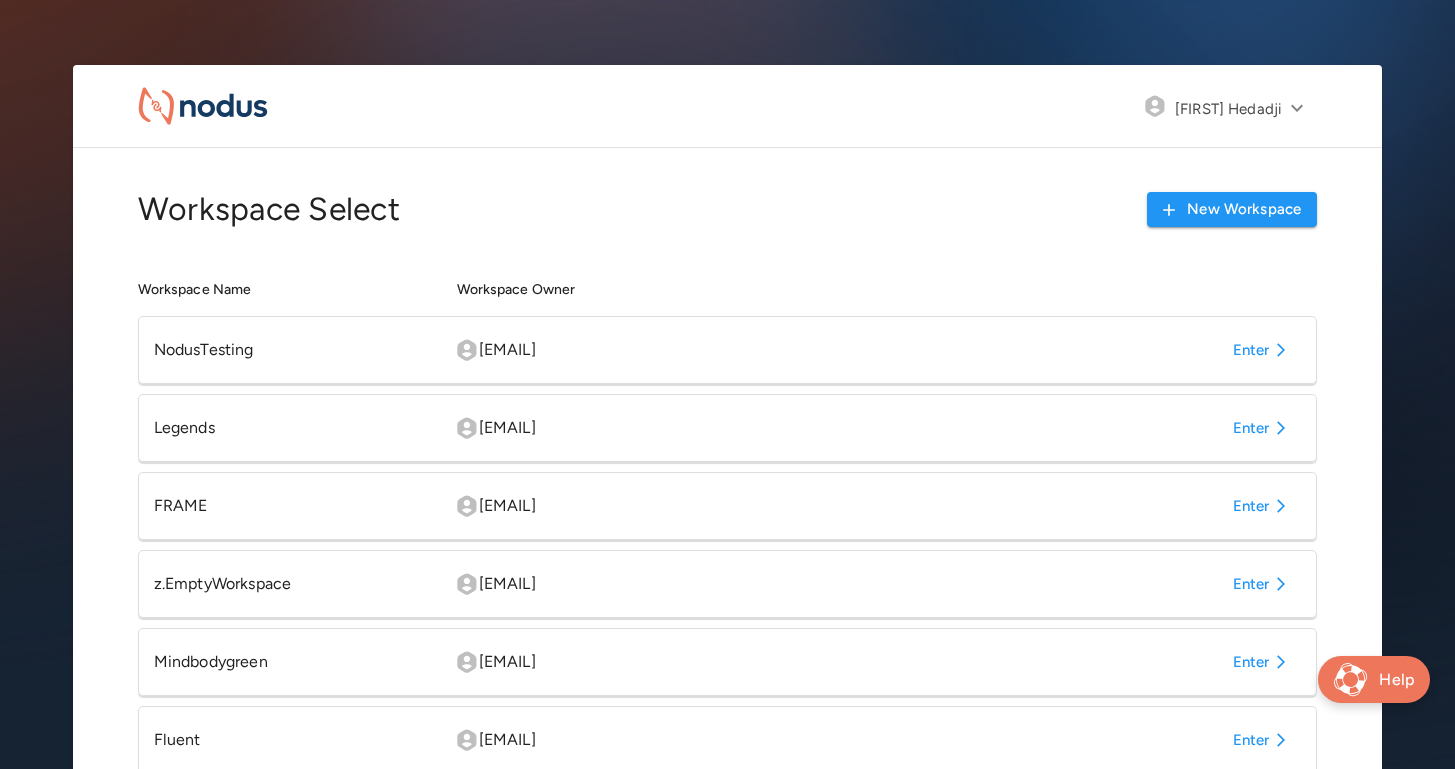 click on "Enter" at bounding box center (1263, 506) 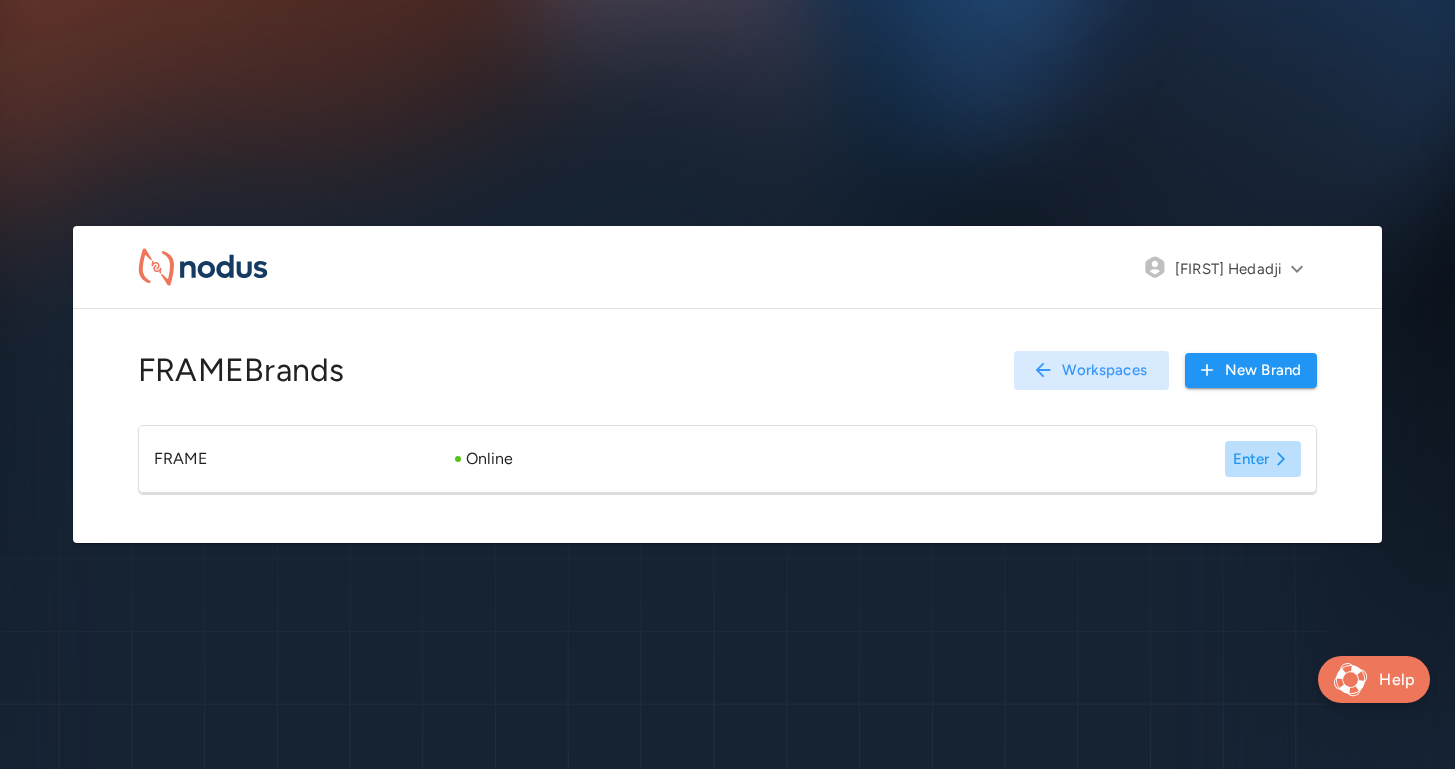 click on "Enter" at bounding box center (1263, 459) 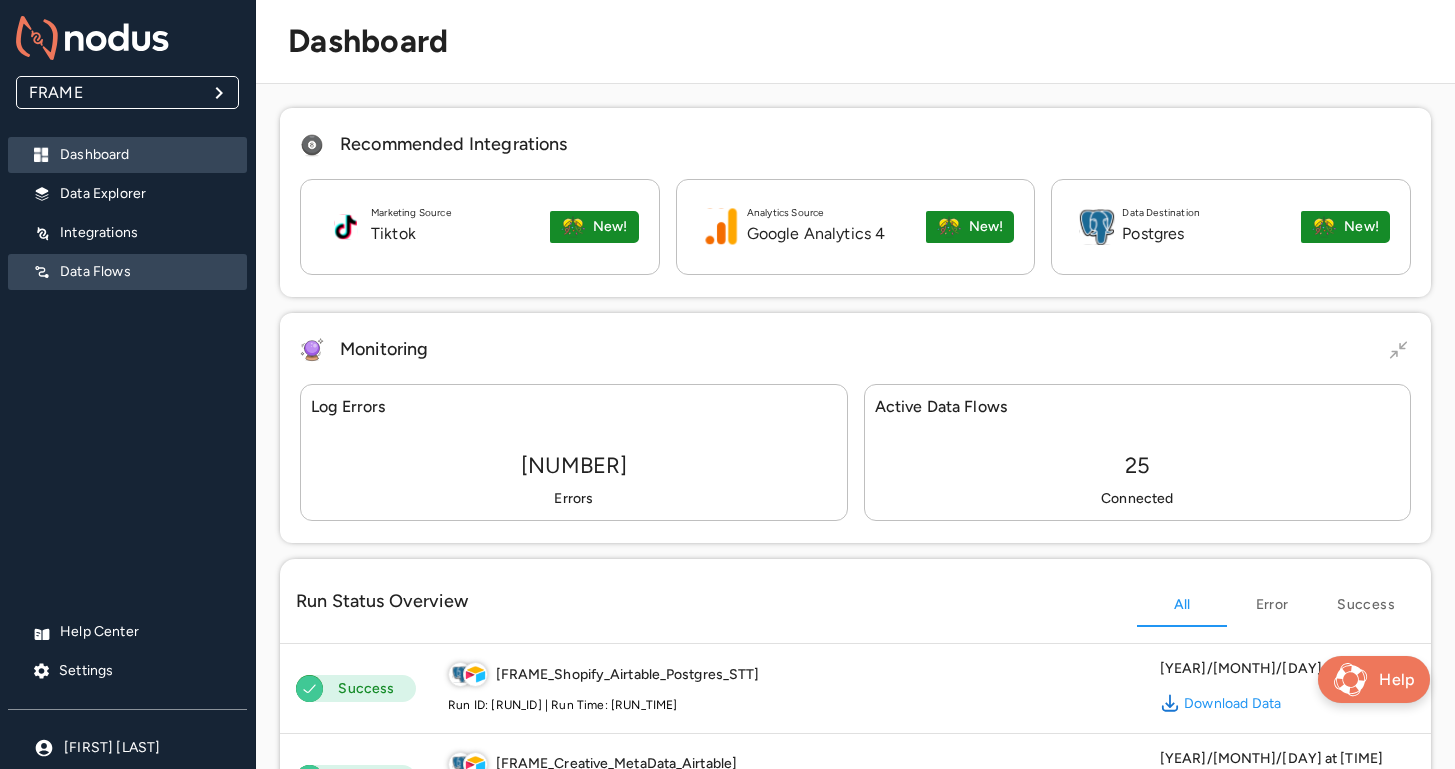 click on "Data Flows" at bounding box center (145, 272) 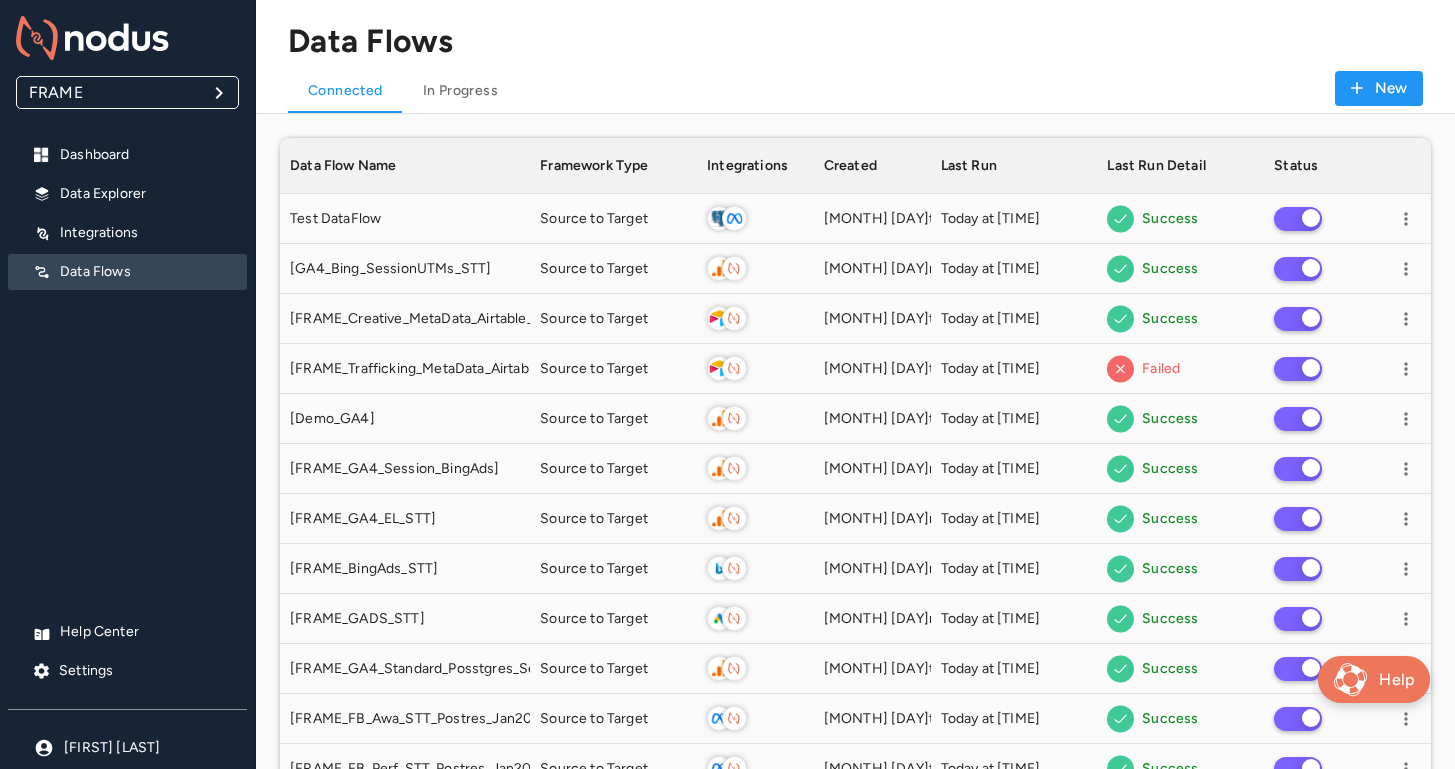 scroll, scrollTop: 1, scrollLeft: 1, axis: both 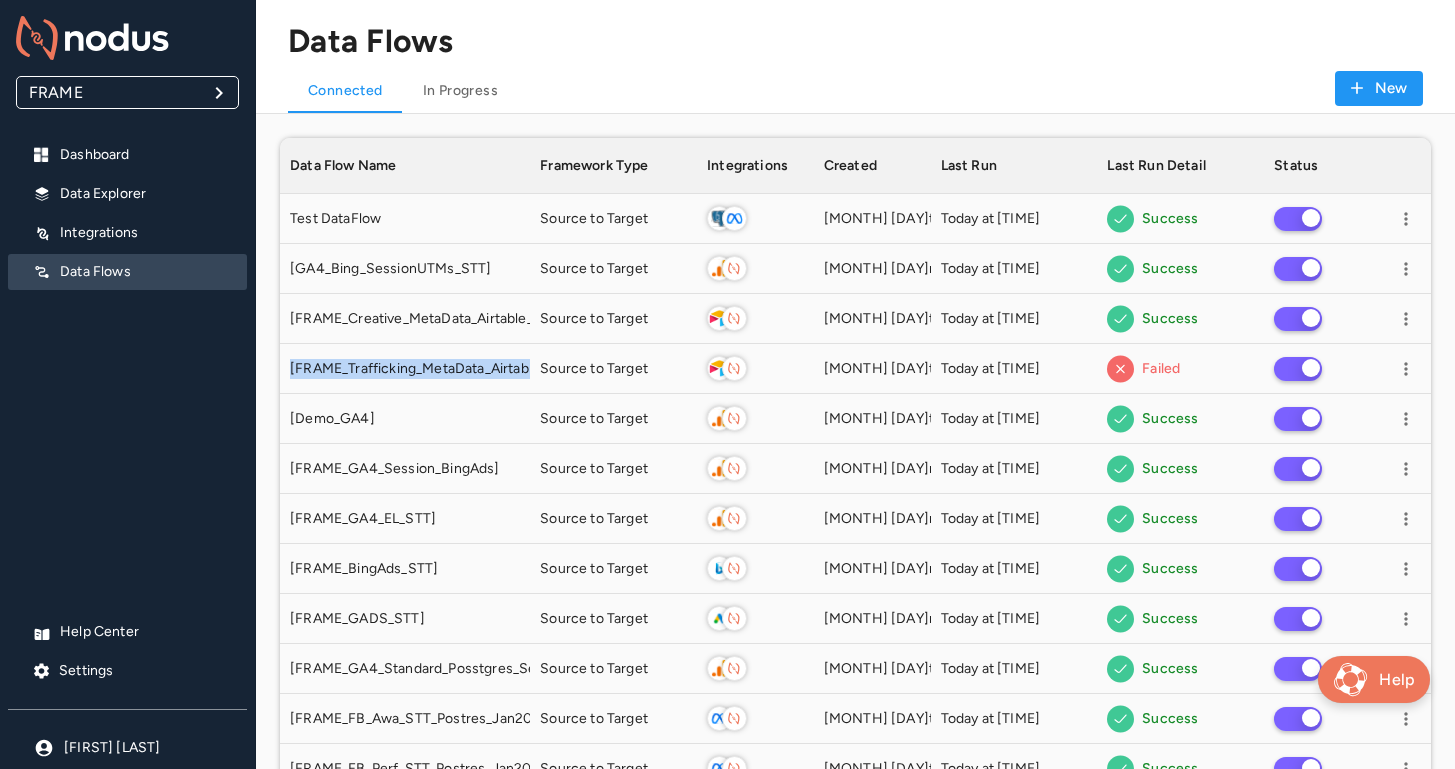 click on "New" at bounding box center (1379, 88) 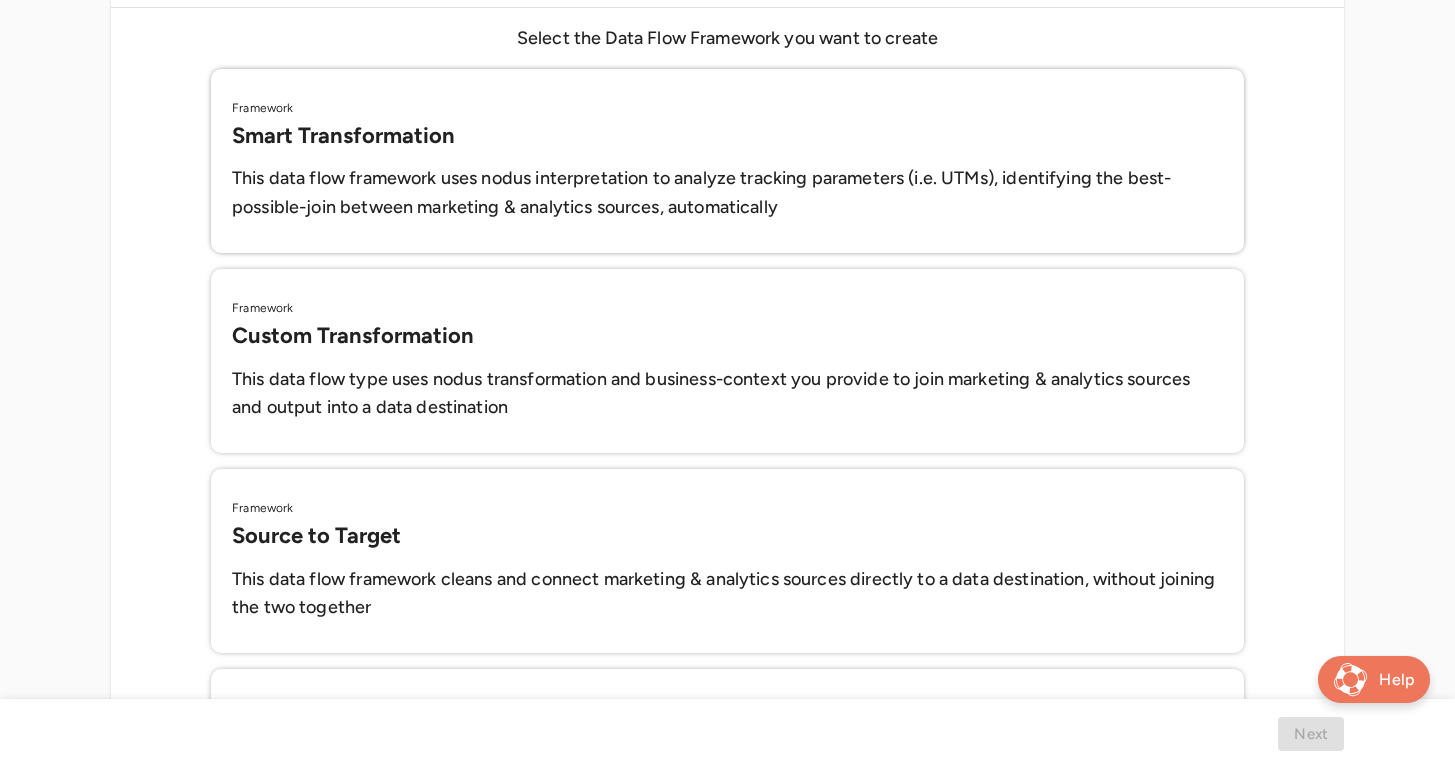 scroll, scrollTop: 573, scrollLeft: 0, axis: vertical 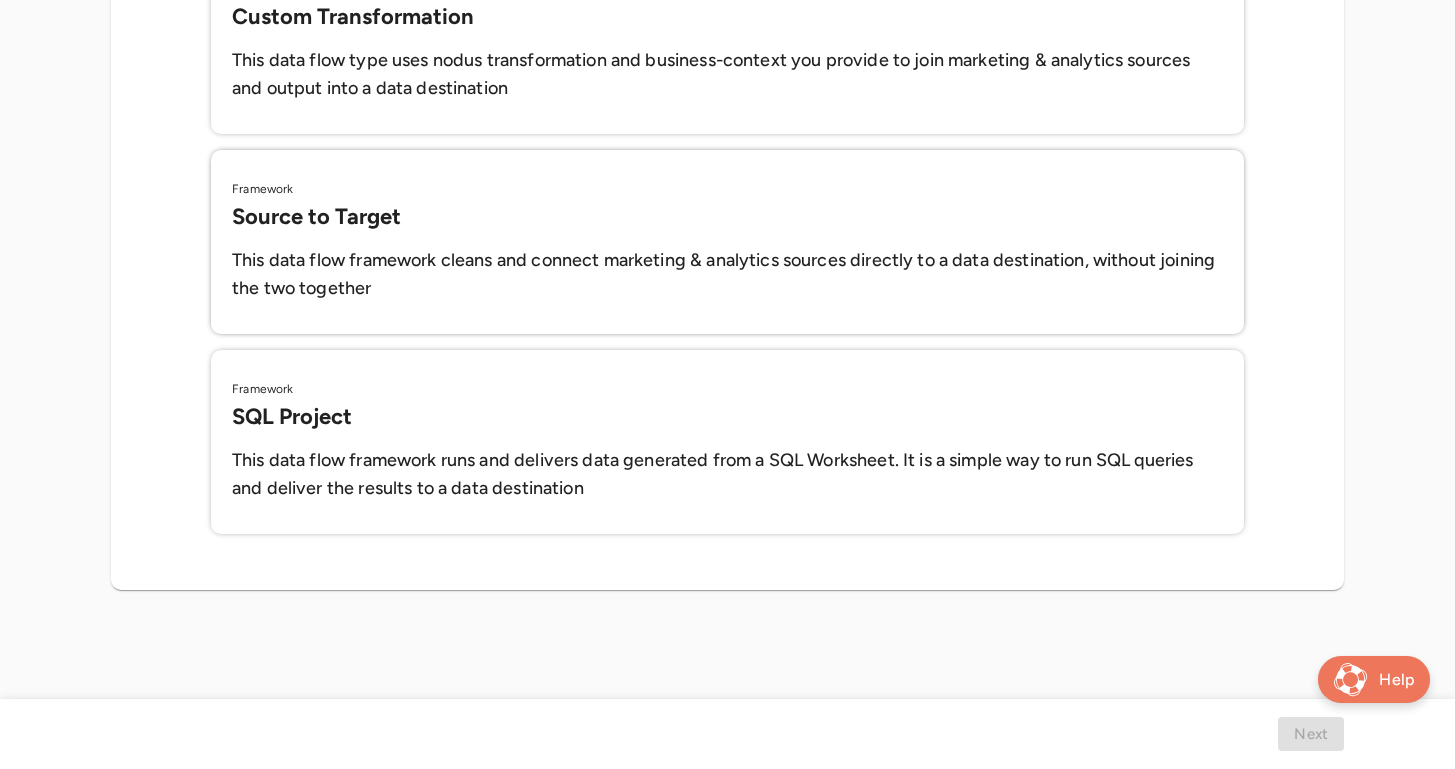 click on "This data flow framework cleans and connect marketing & analytics sources directly to a data destination, without joining the two together" at bounding box center [727, 275] 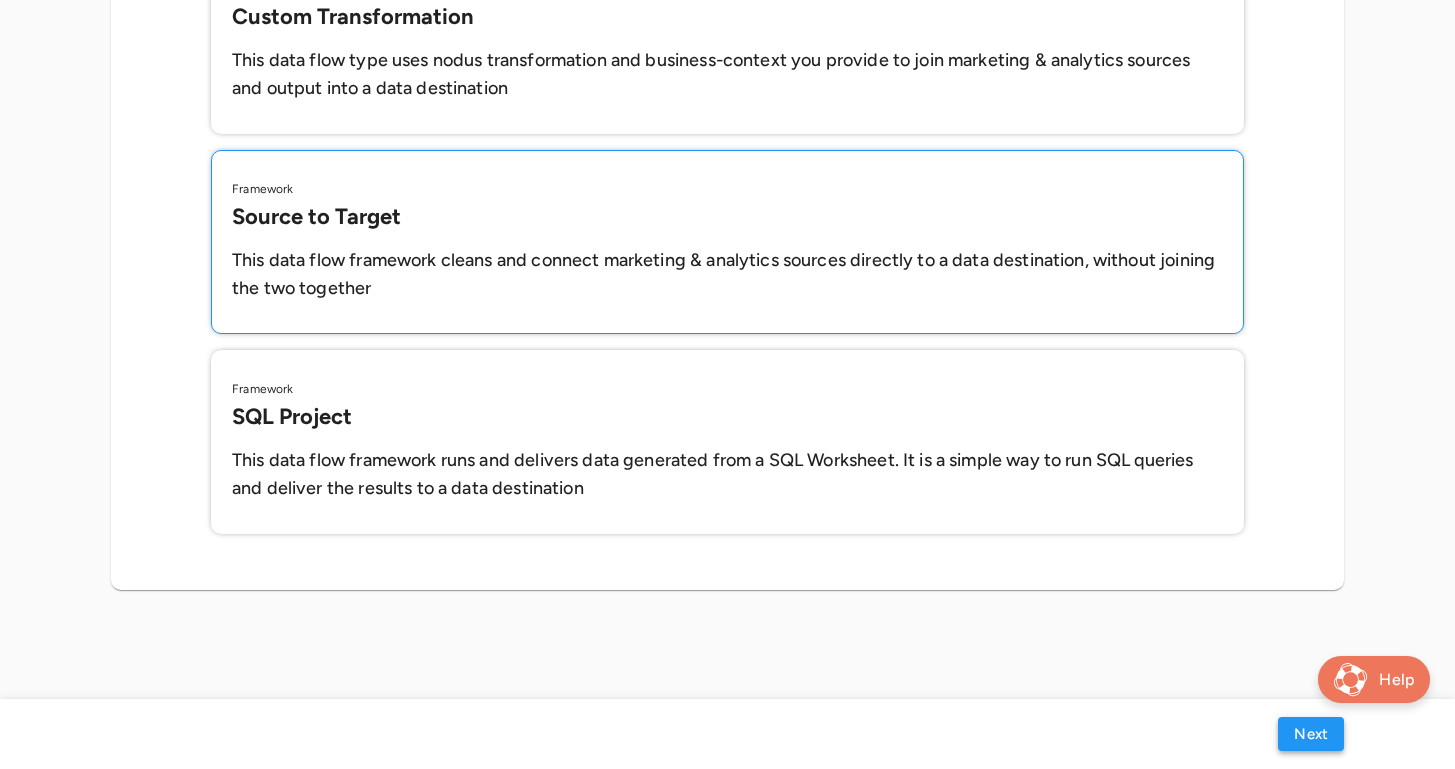 click on "Next" at bounding box center (1311, 734) 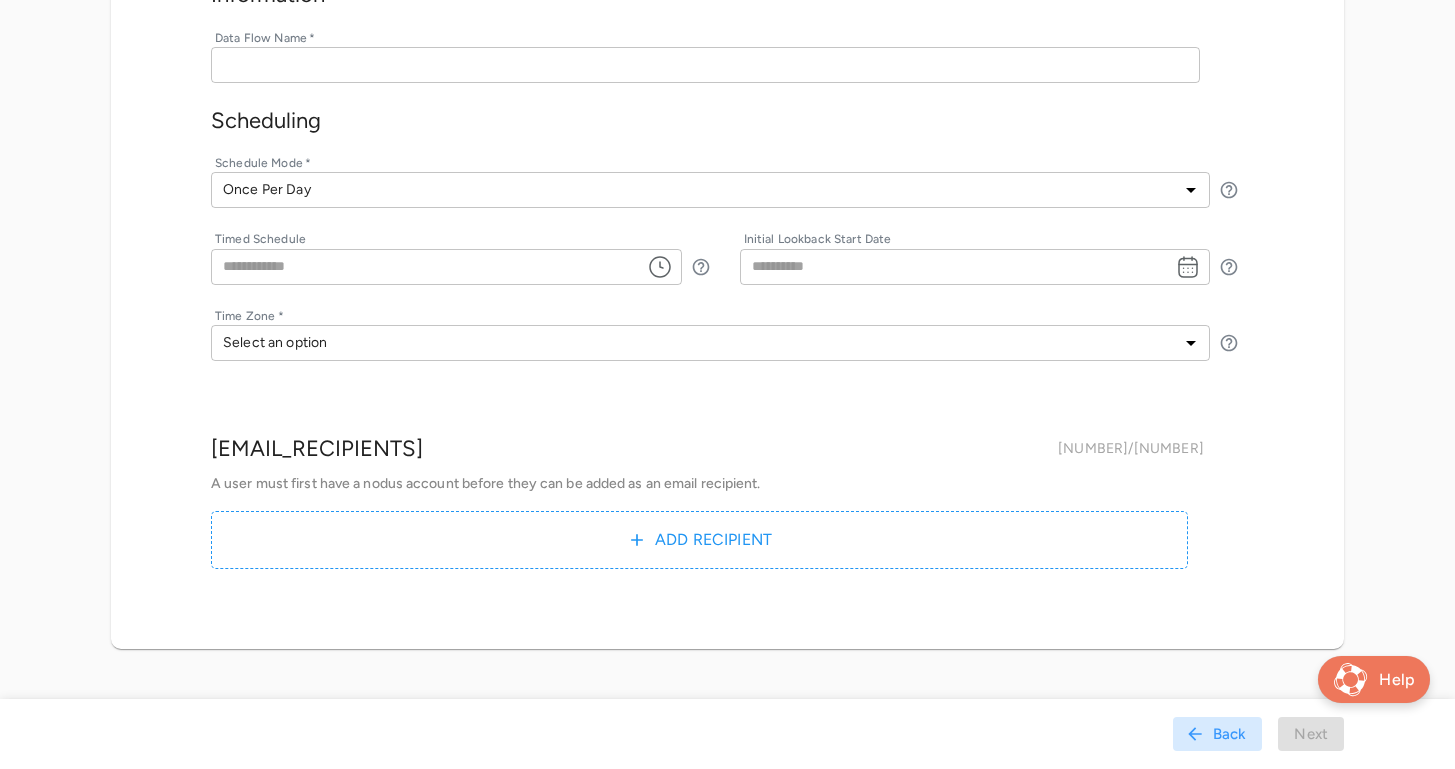 scroll, scrollTop: 292, scrollLeft: 0, axis: vertical 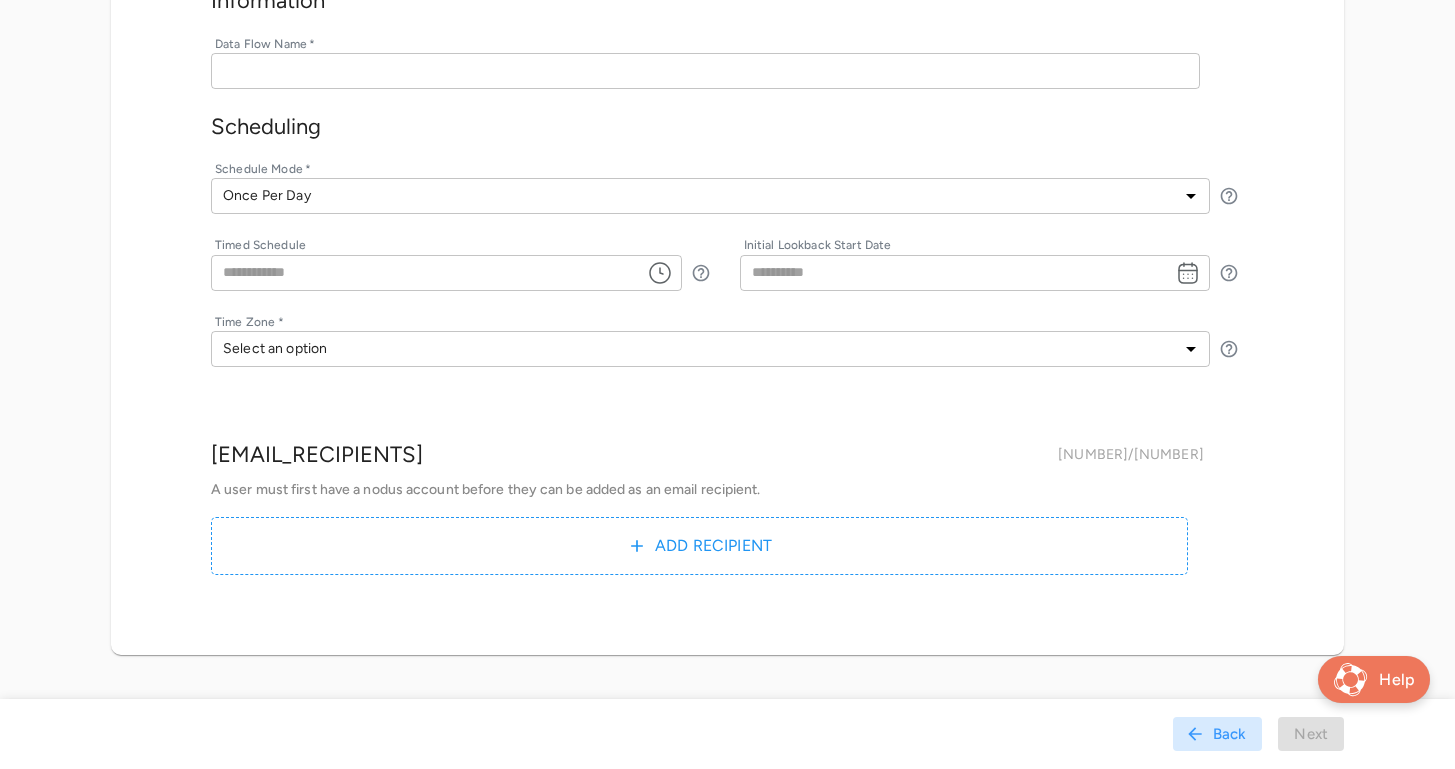 click at bounding box center [705, 71] 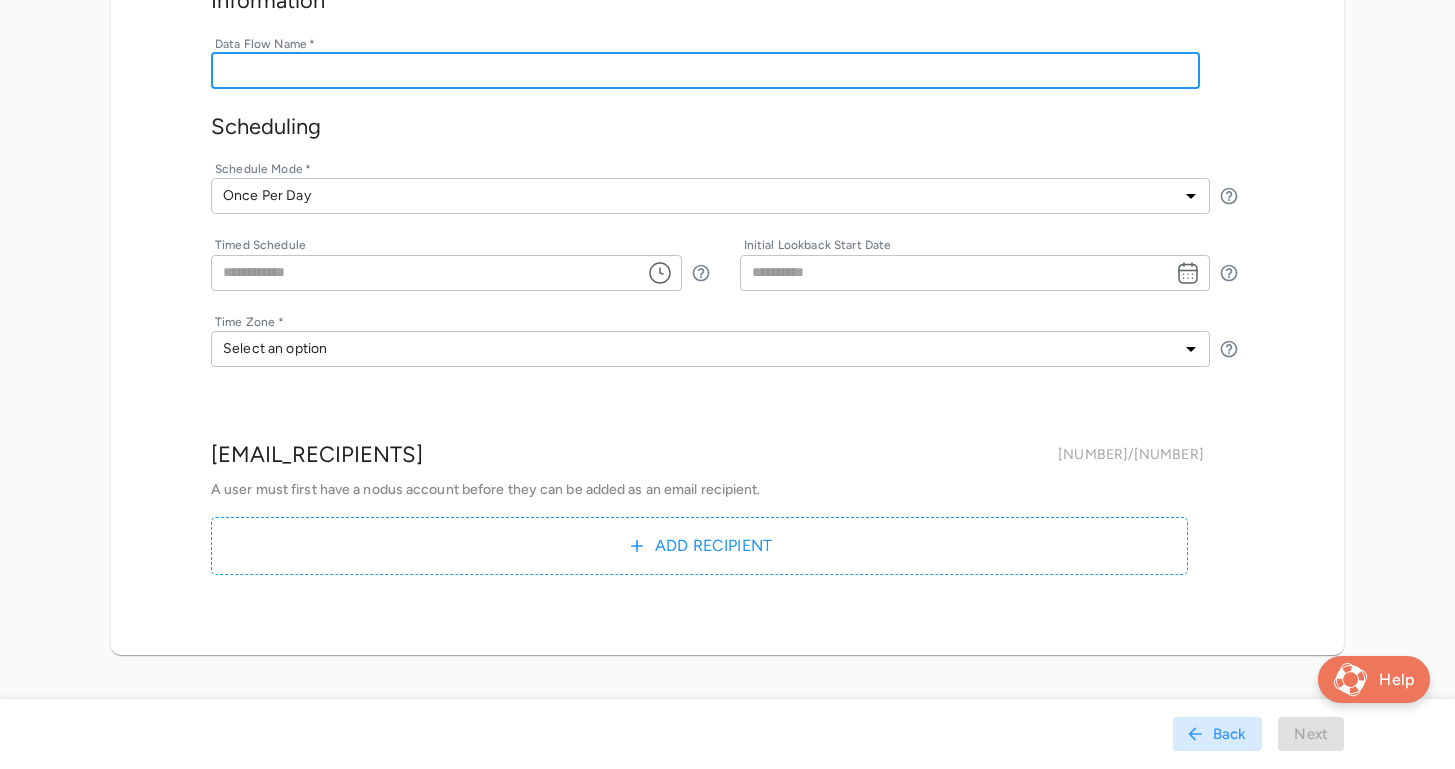 paste on "**********" 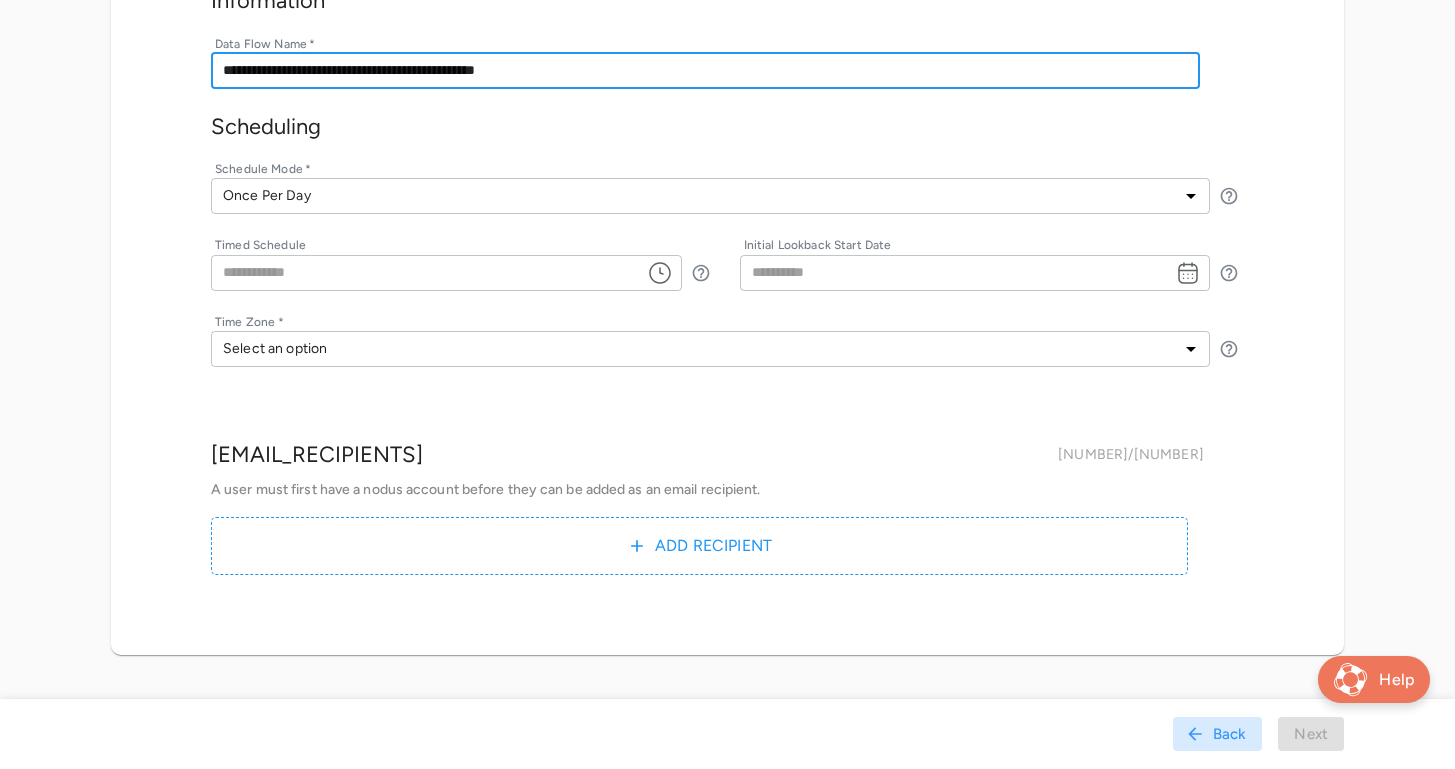 type on "**********" 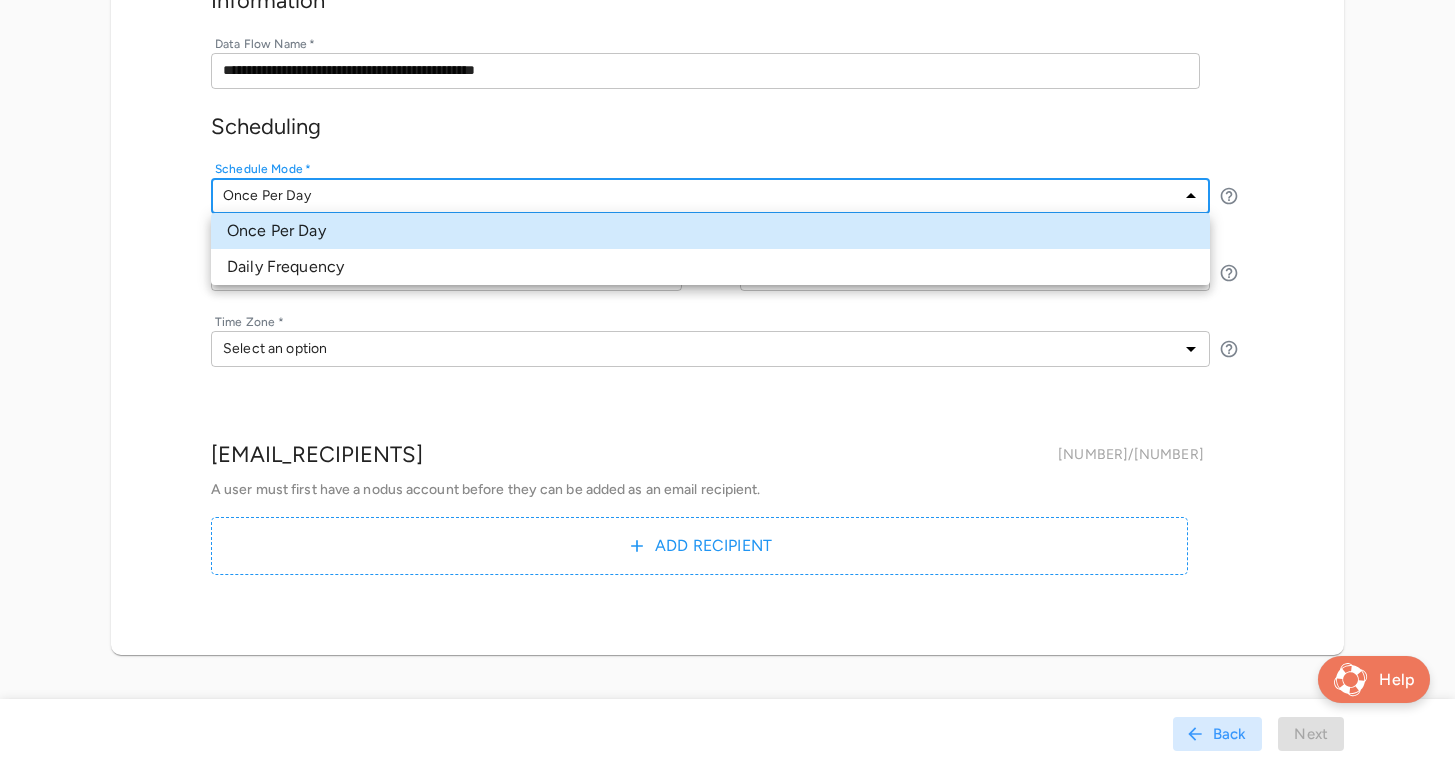 click on "Daily Frequency" at bounding box center [710, 267] 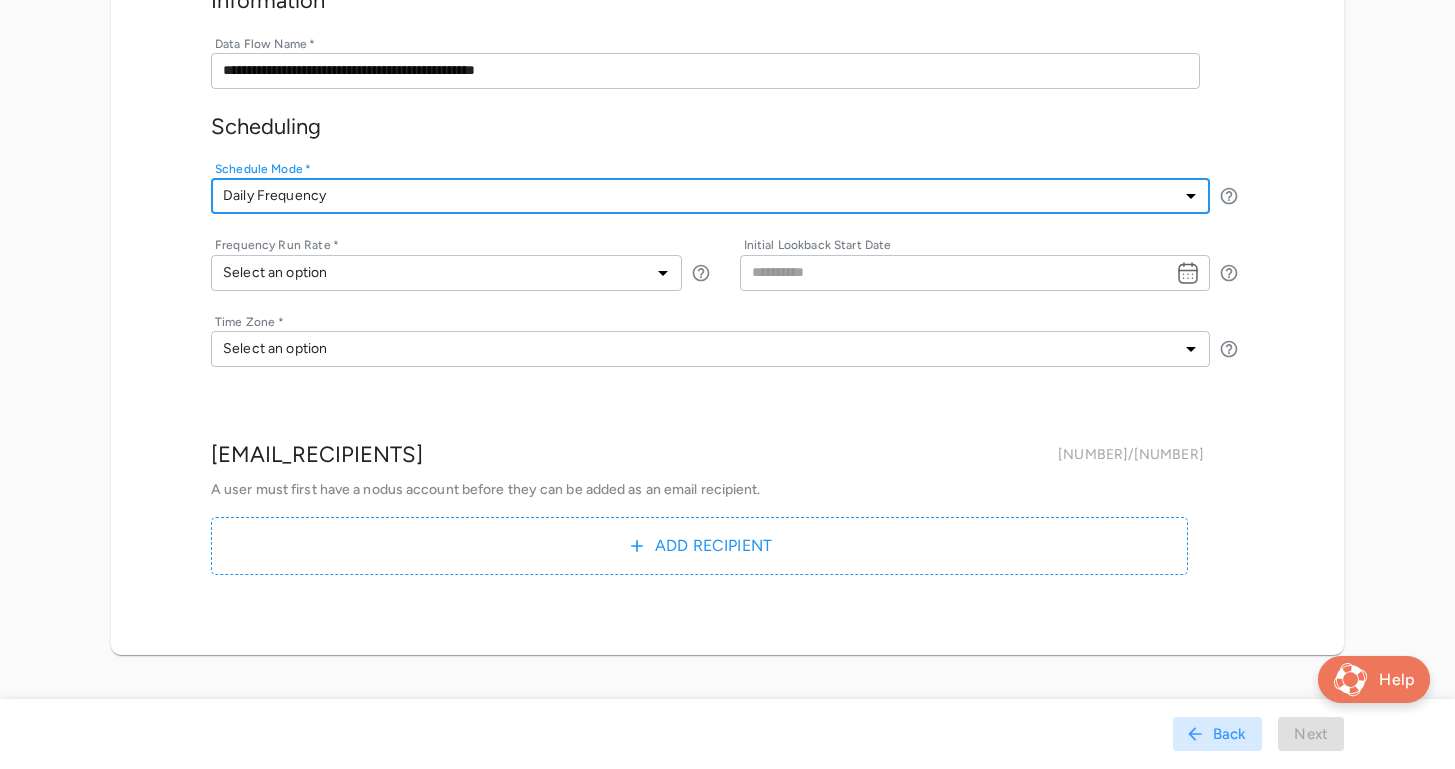 click on "**********" at bounding box center [727, 271] 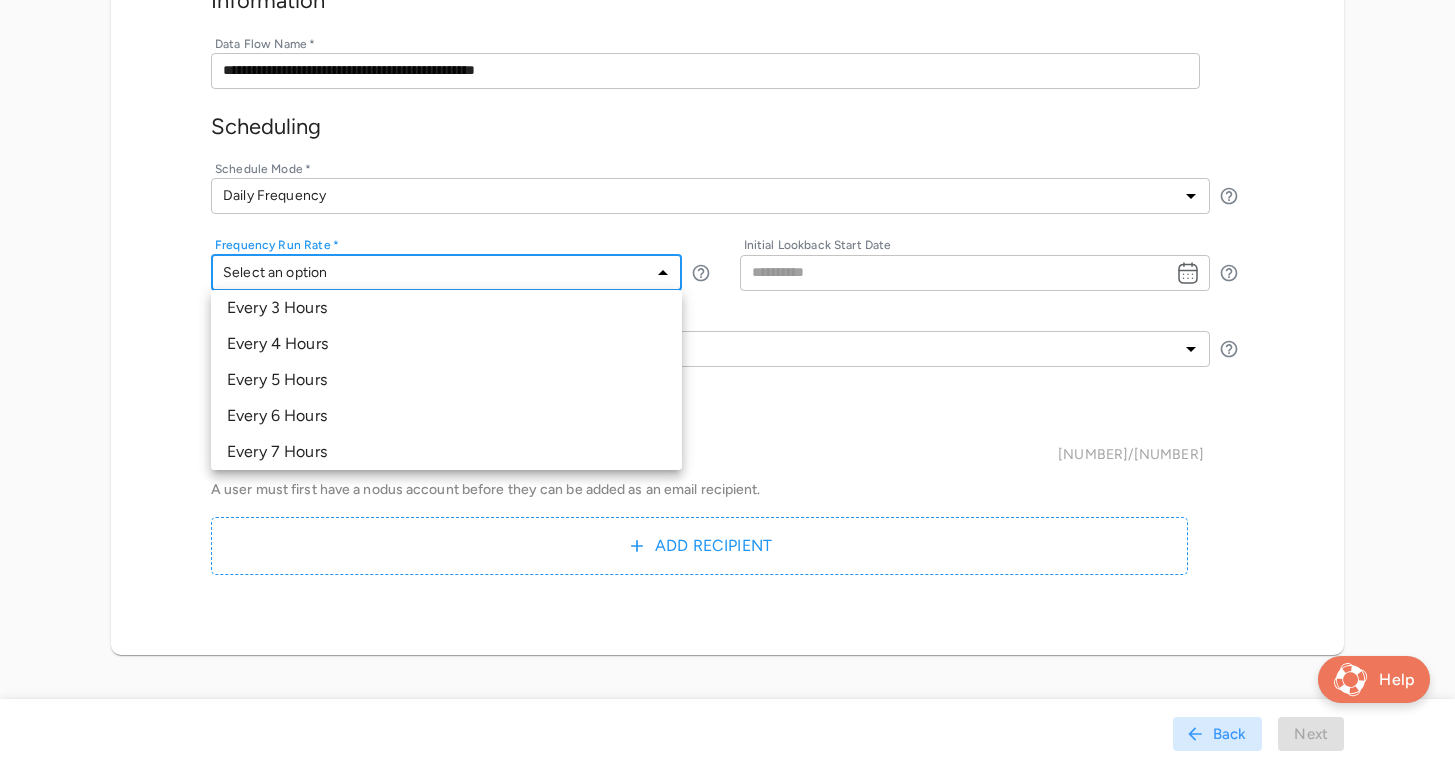 click on "Every 3 Hours" at bounding box center (446, 308) 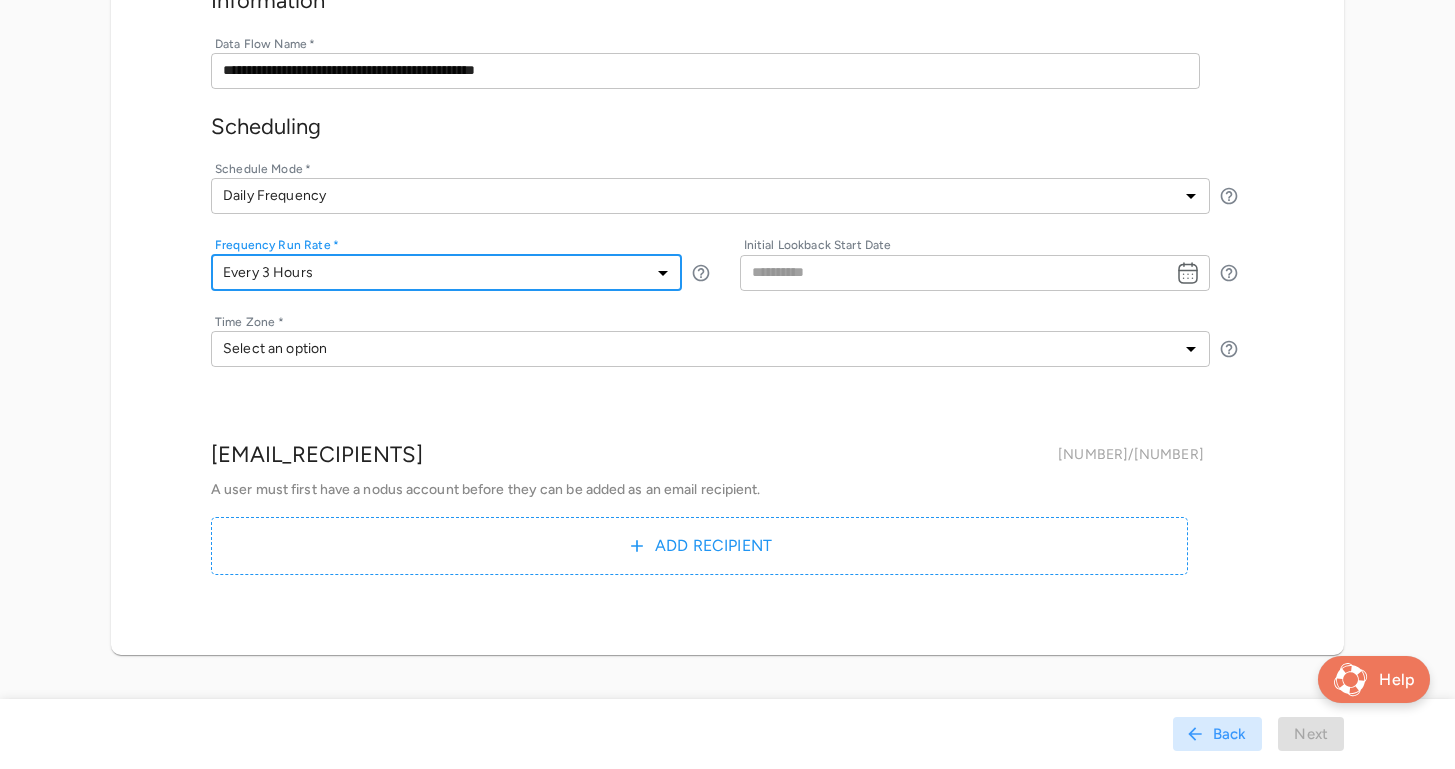 click at bounding box center (950, 273) 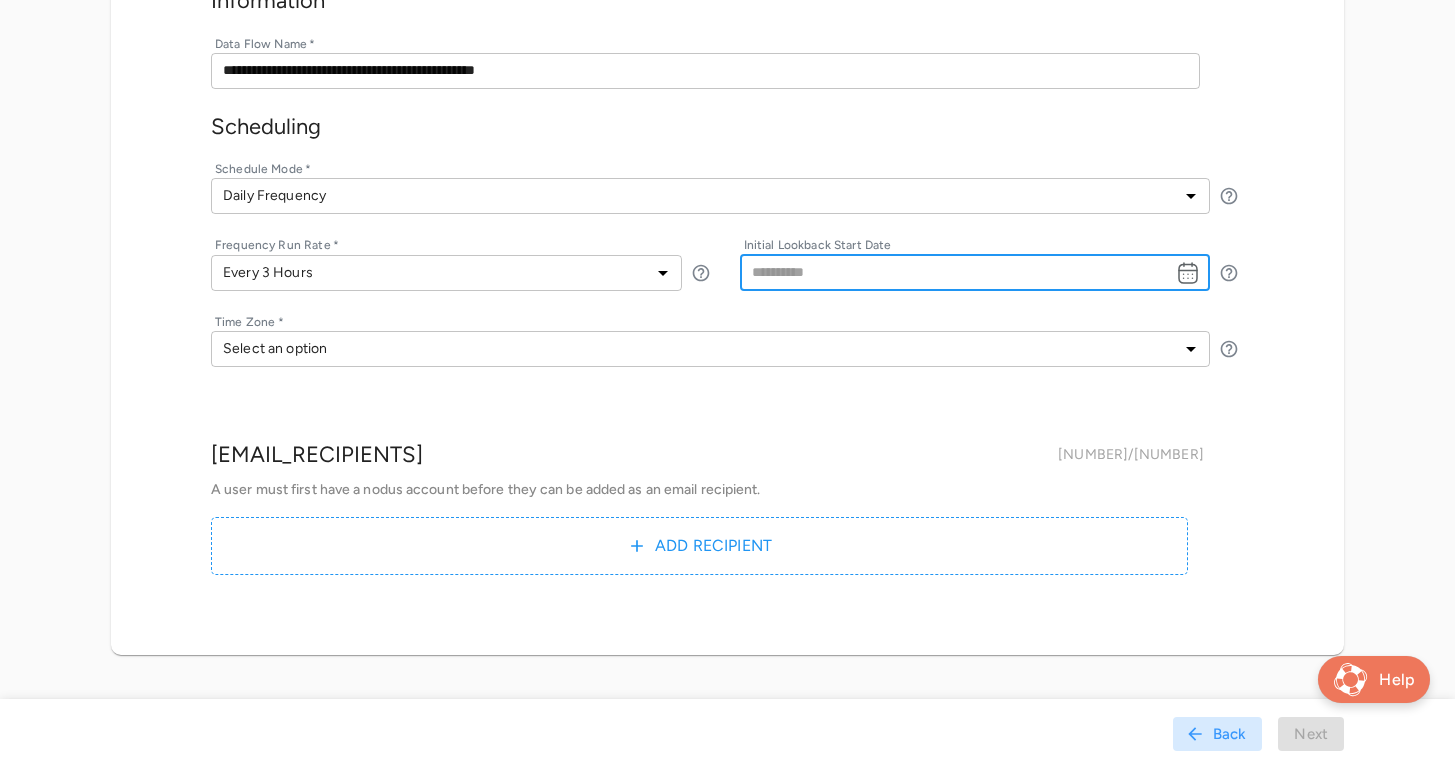 type on "**********" 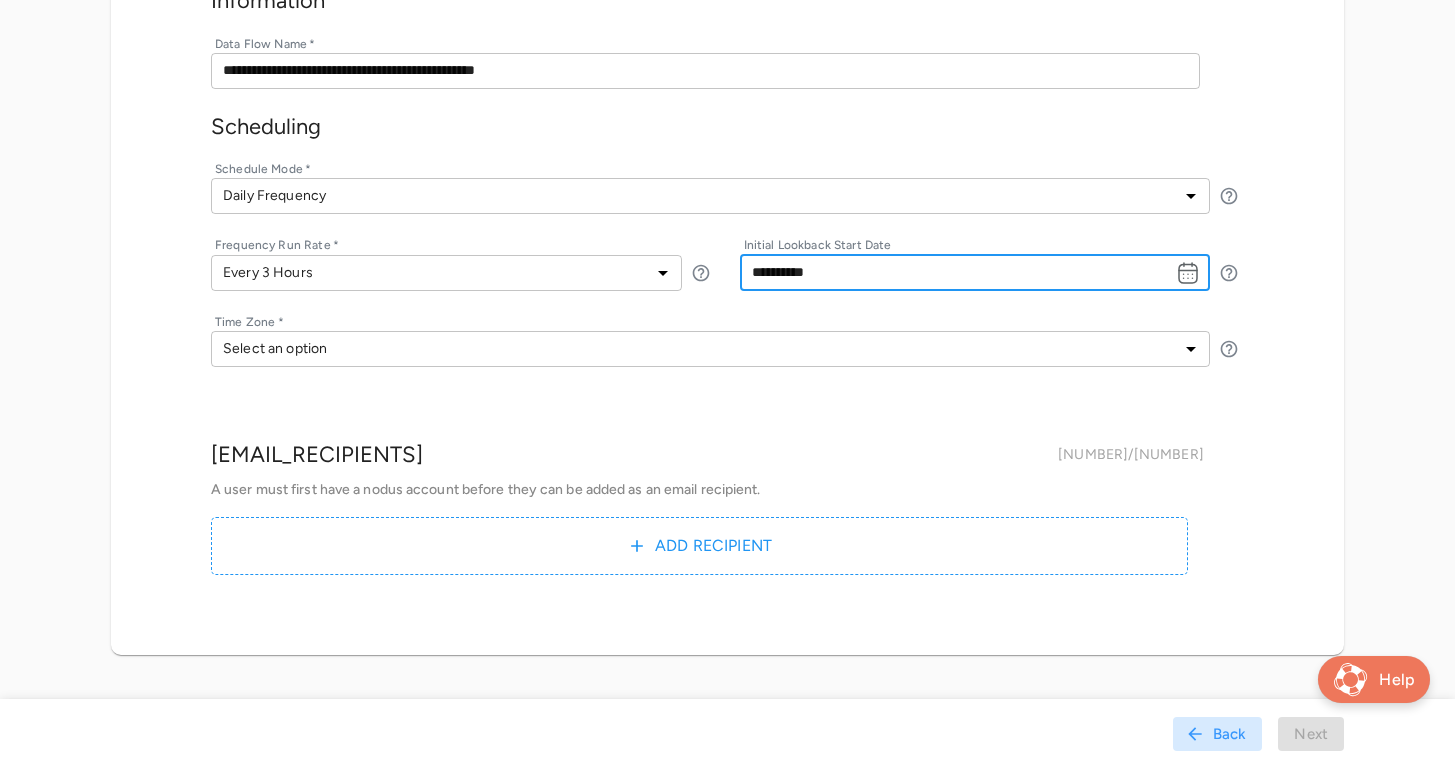 click on "Time Zone   * Select an option ​ ​" at bounding box center (727, 352) 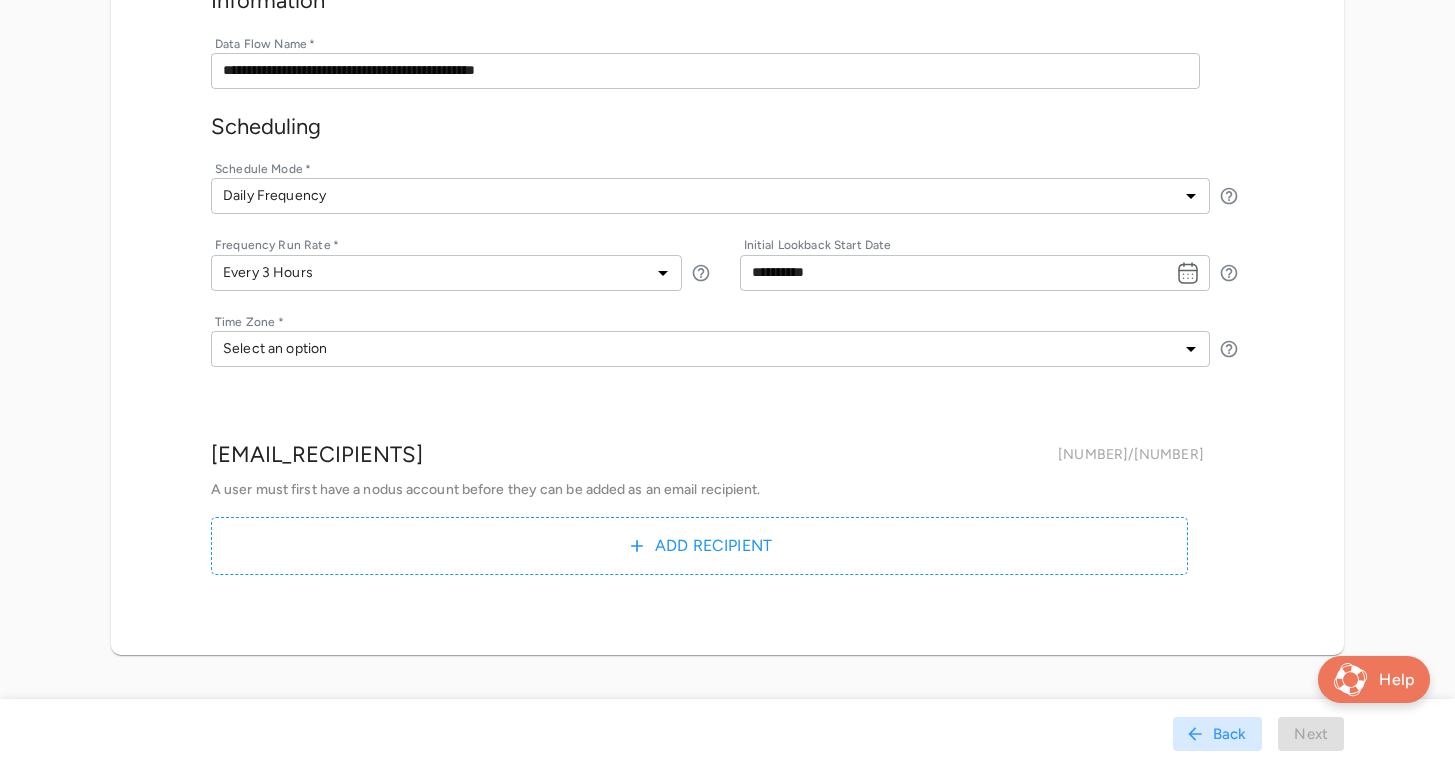 click on "**********" at bounding box center (727, 271) 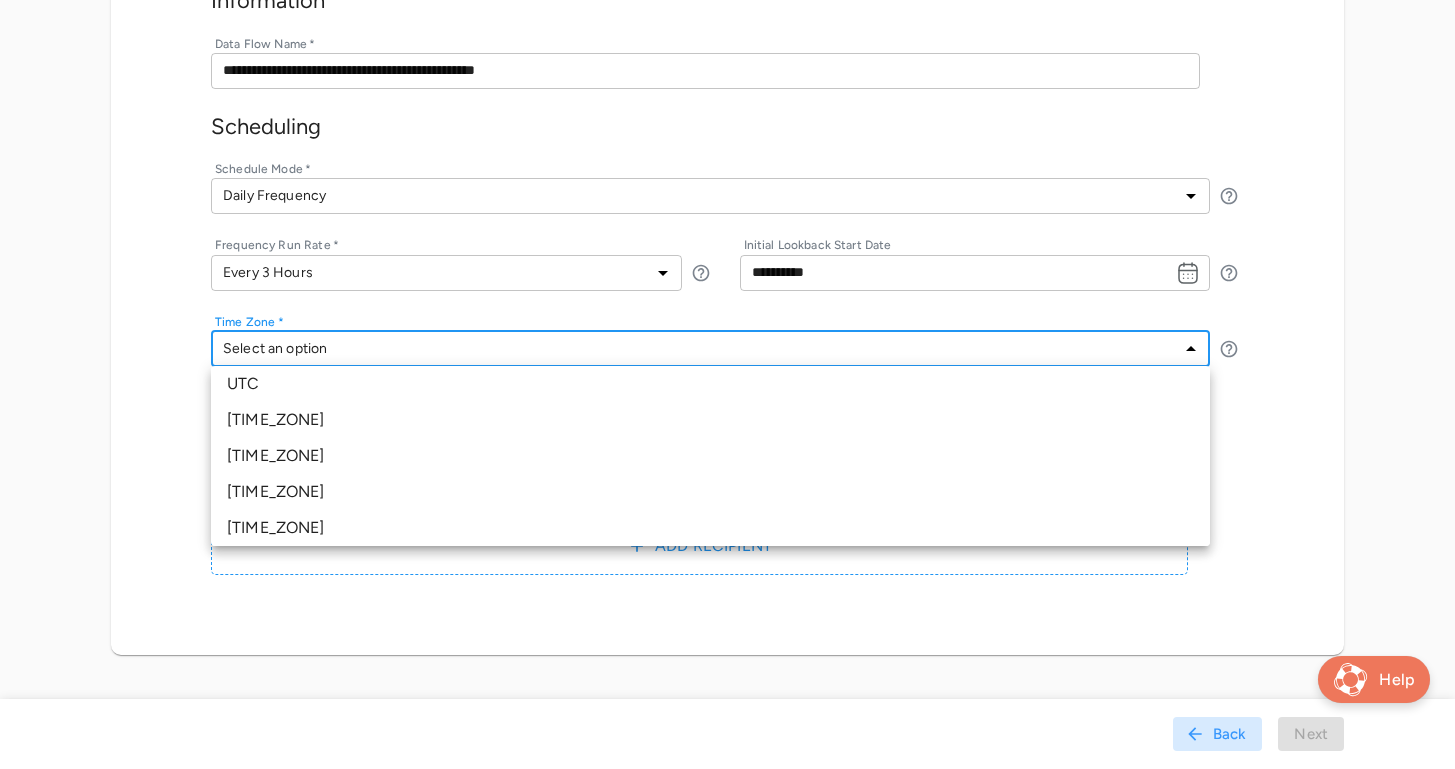 click on "[TIME_ZONE]" at bounding box center (710, 420) 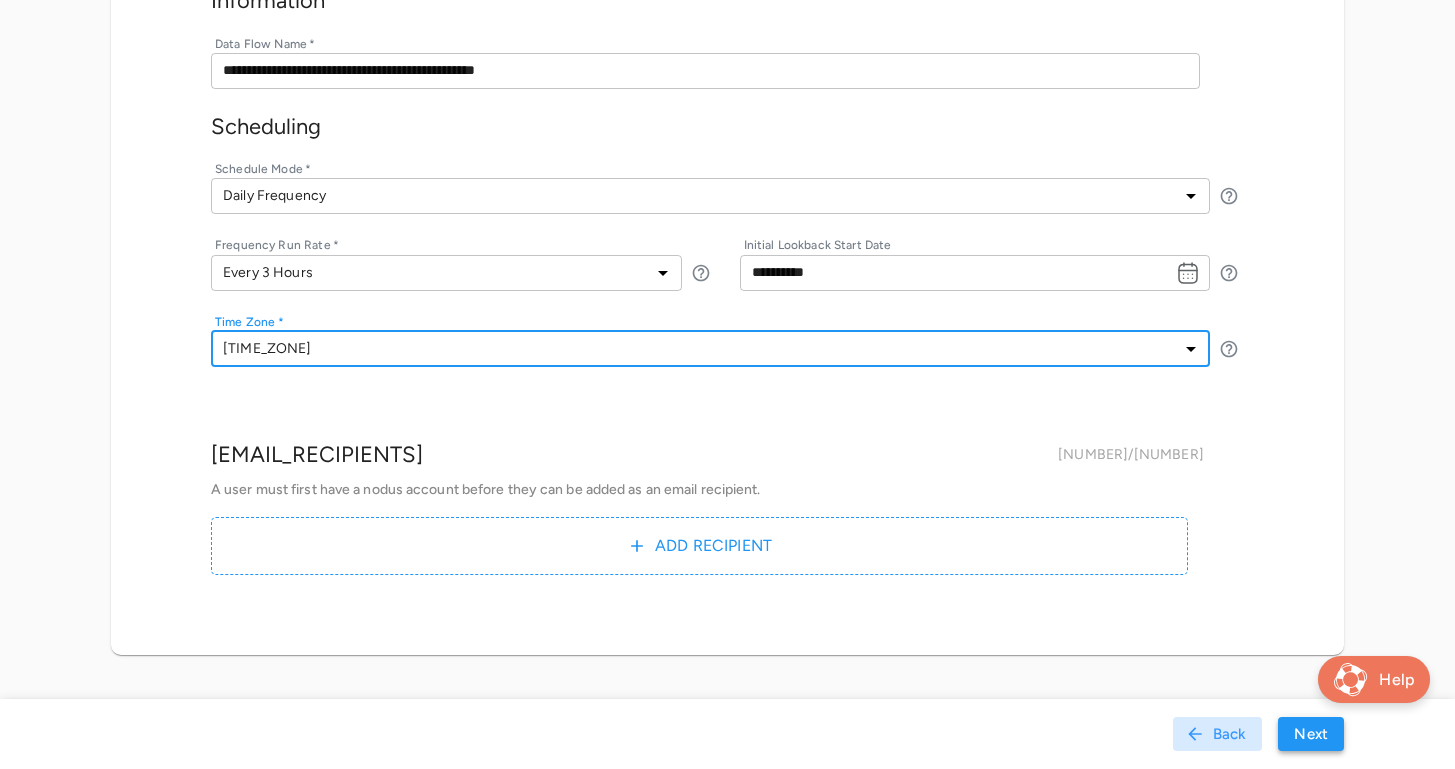 click on "Next" at bounding box center (1311, 734) 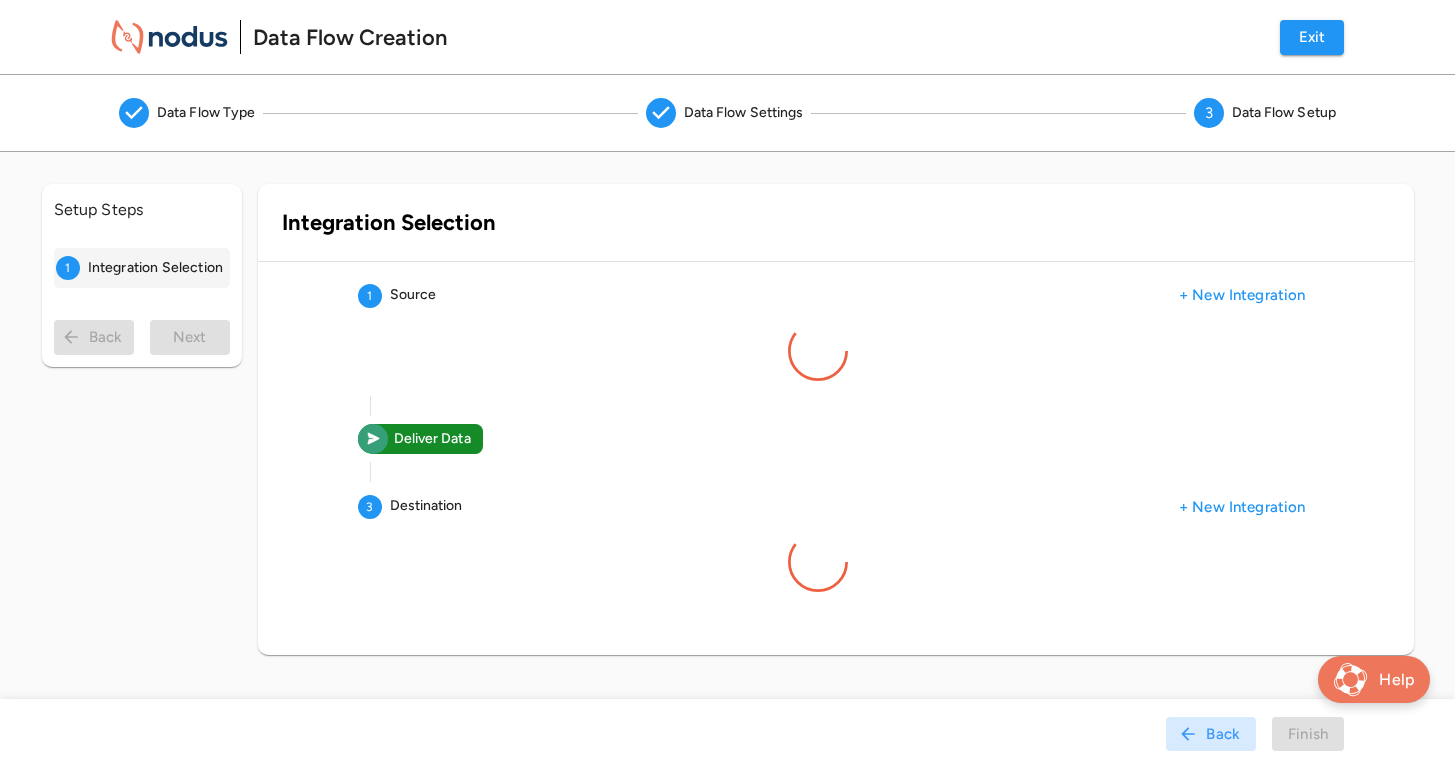 scroll, scrollTop: 0, scrollLeft: 0, axis: both 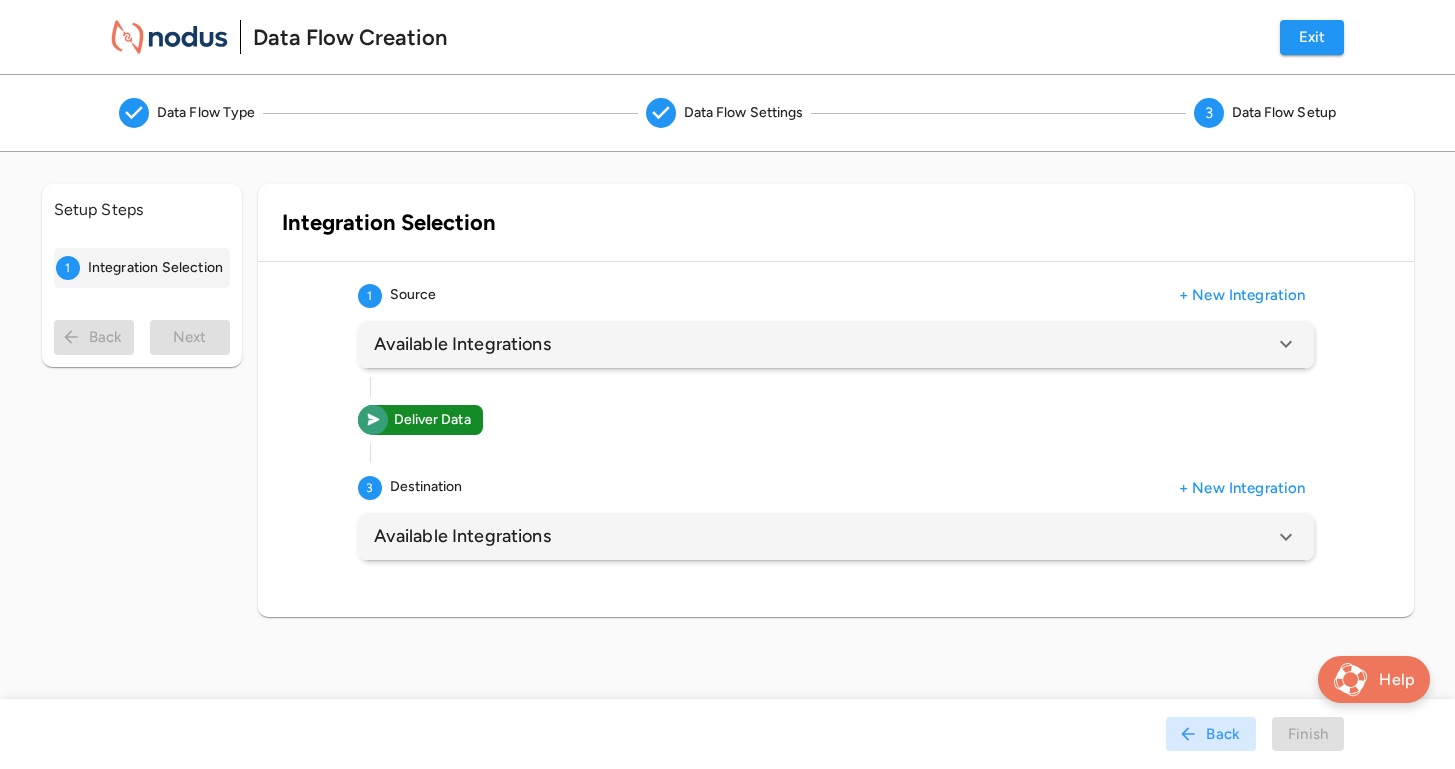 click on "Available Integrations" at bounding box center [824, 344] 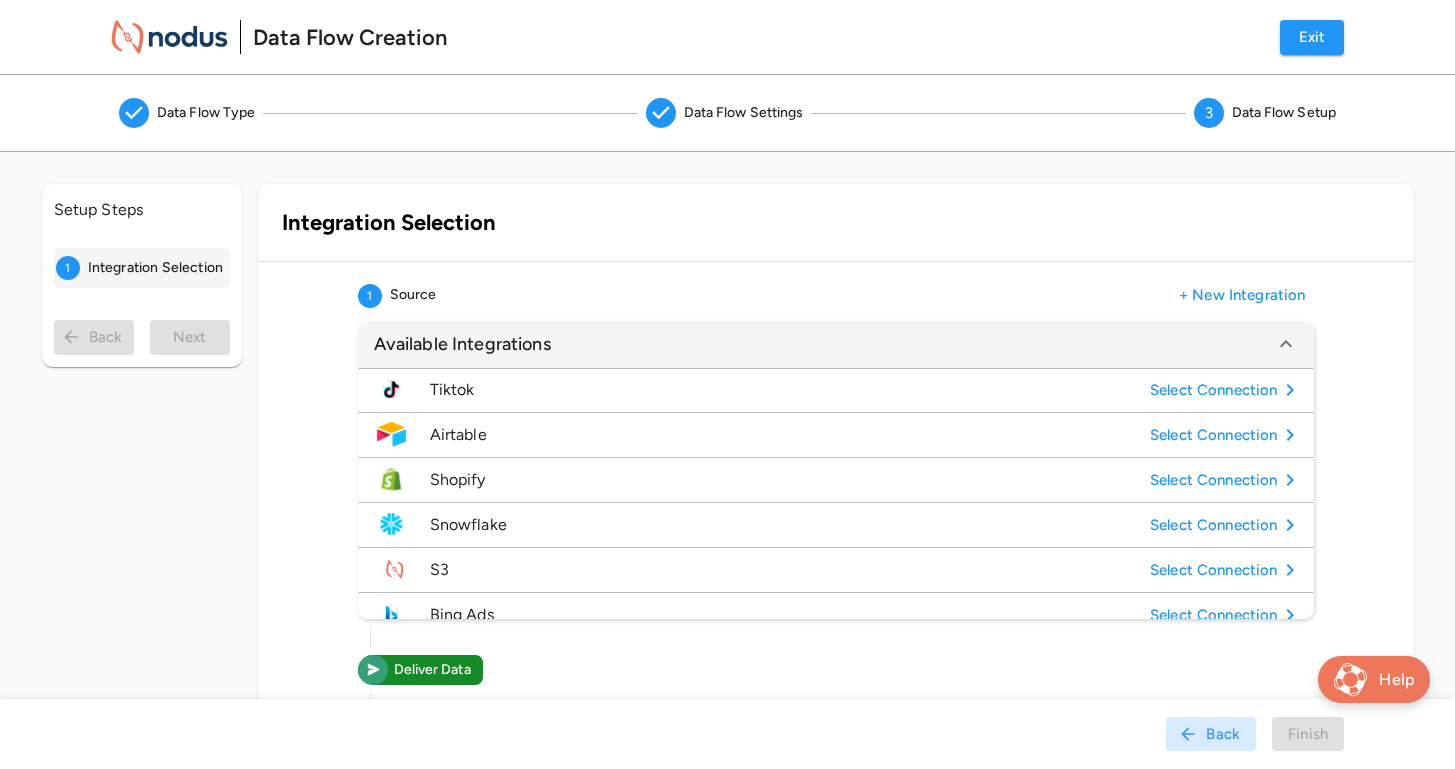 scroll, scrollTop: 245, scrollLeft: 0, axis: vertical 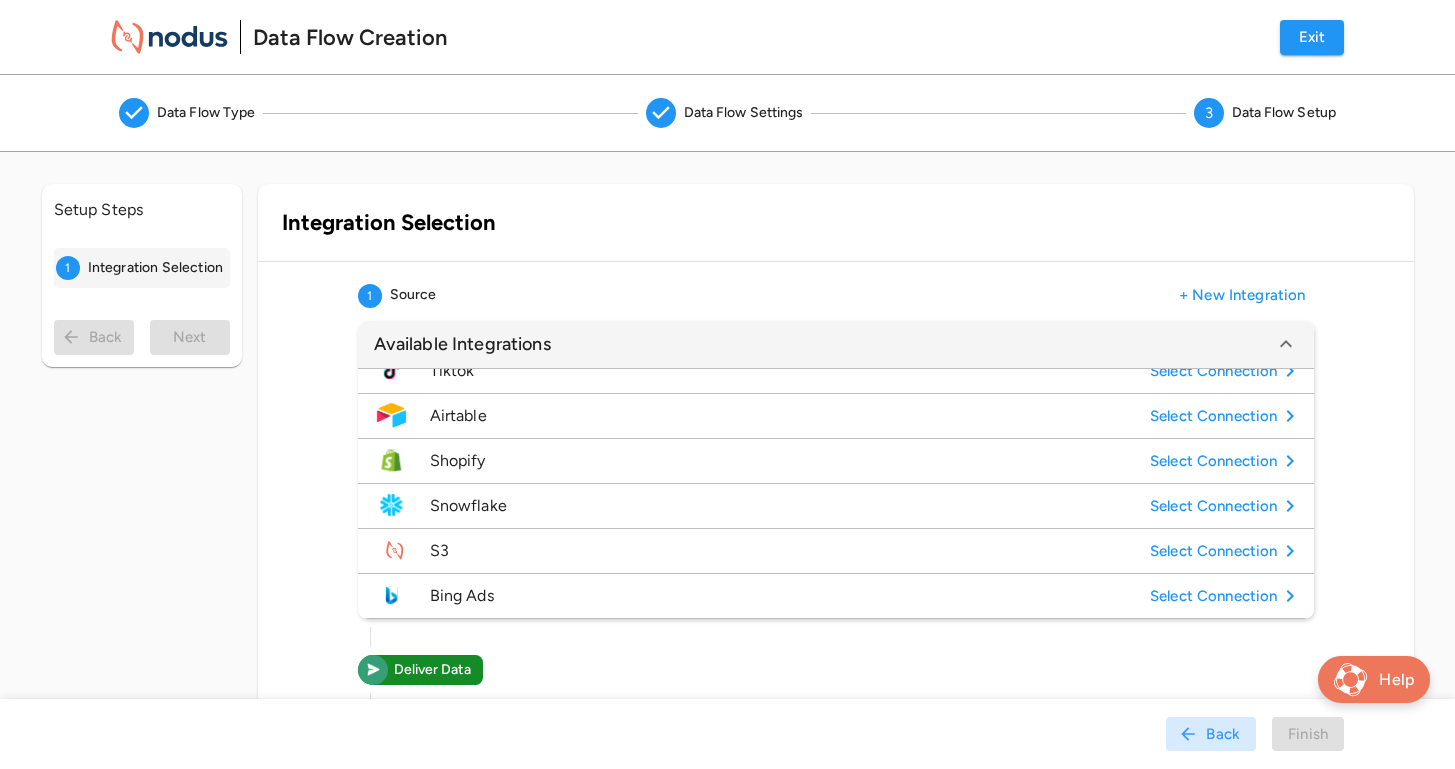click on "Airtable" at bounding box center (786, 416) 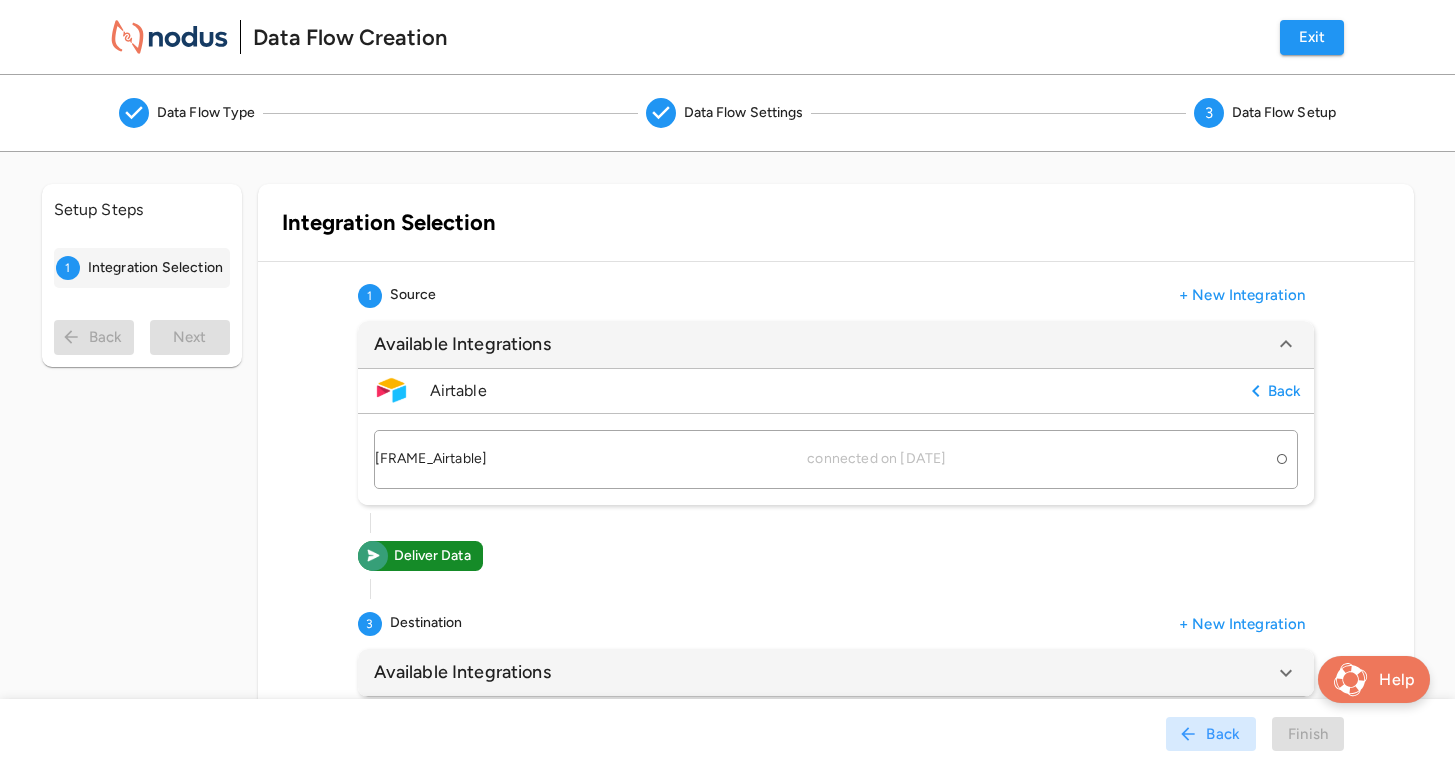 click on "[FRAME_Airtable] connected on [YEAR]/[MONTH]/[DAY]" at bounding box center [836, 459] 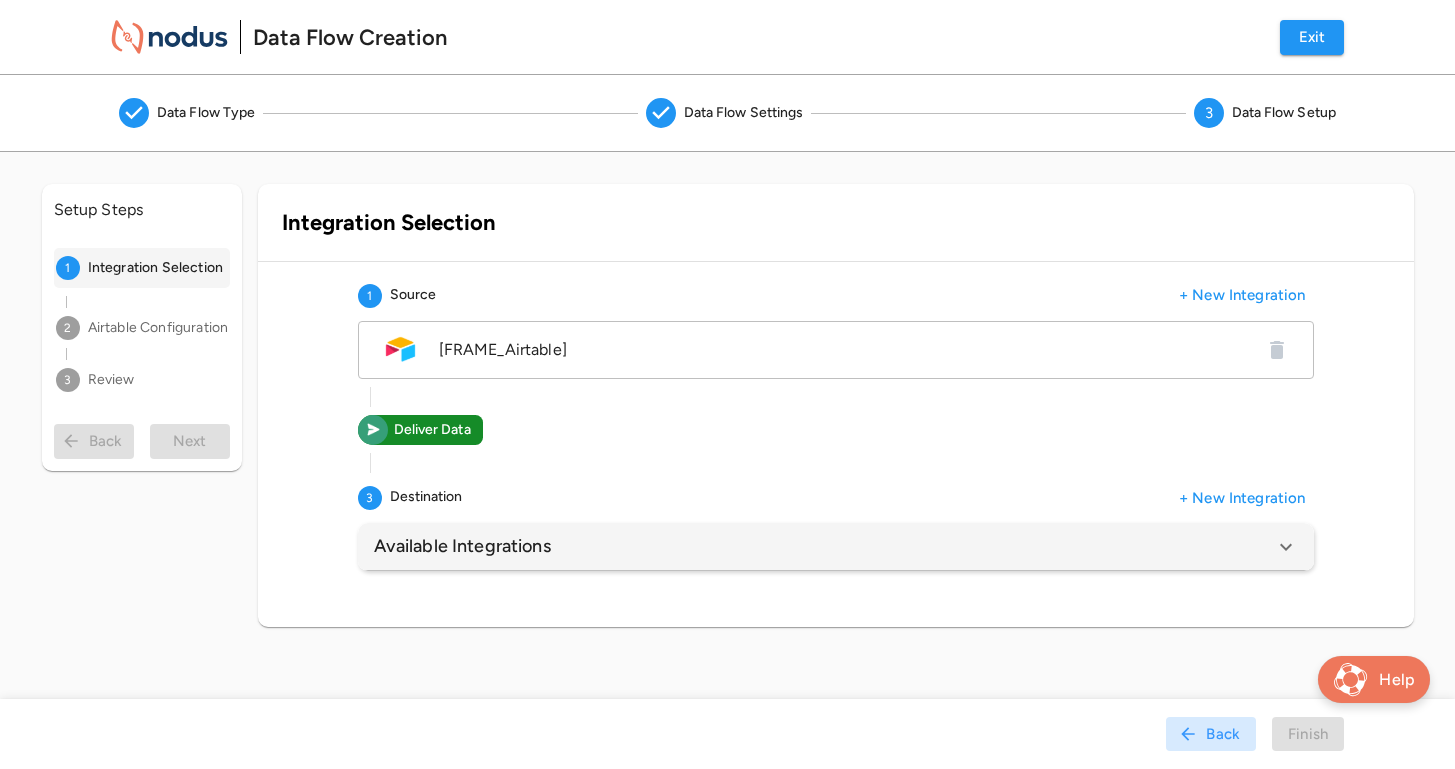 click on "Available Integrations" at bounding box center (824, 546) 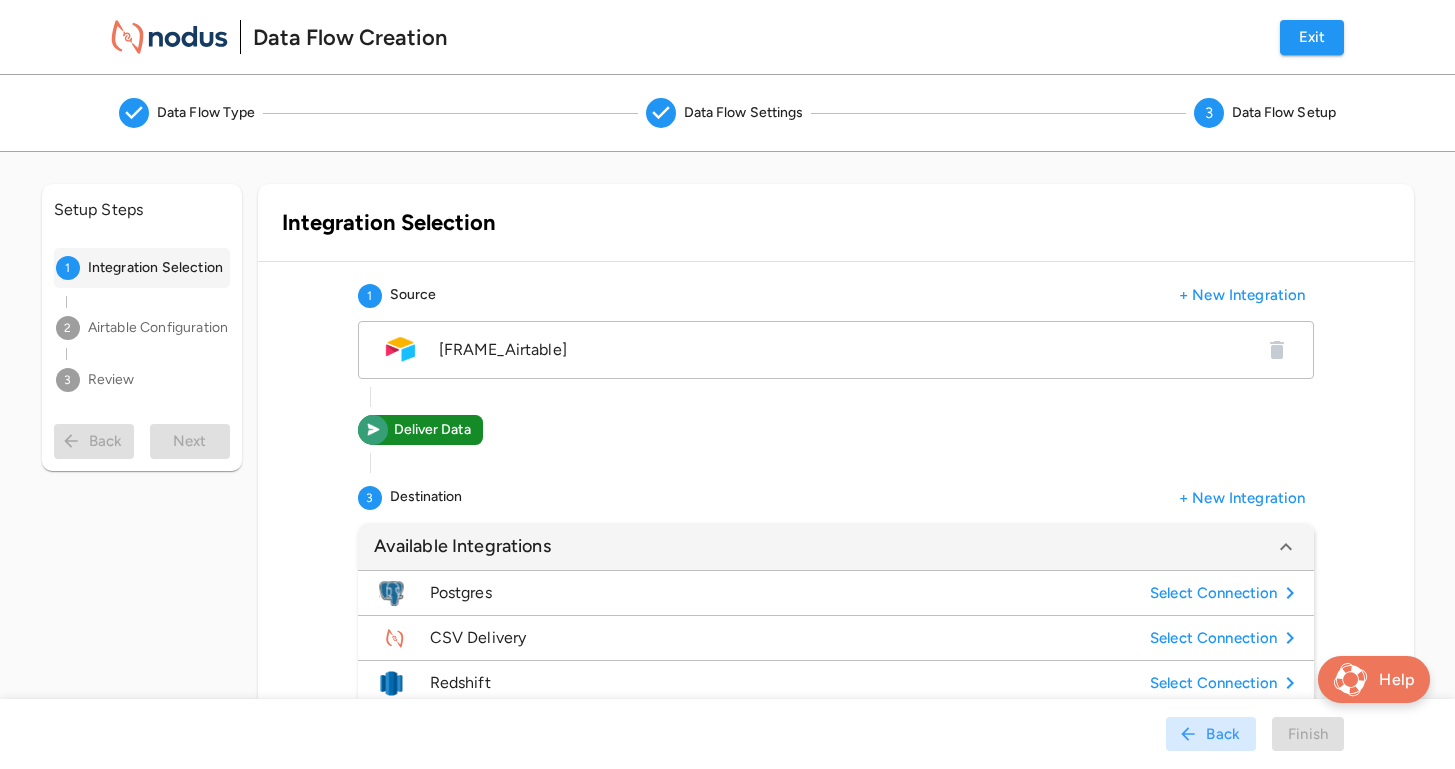 click on "CSV Delivery" at bounding box center (786, 638) 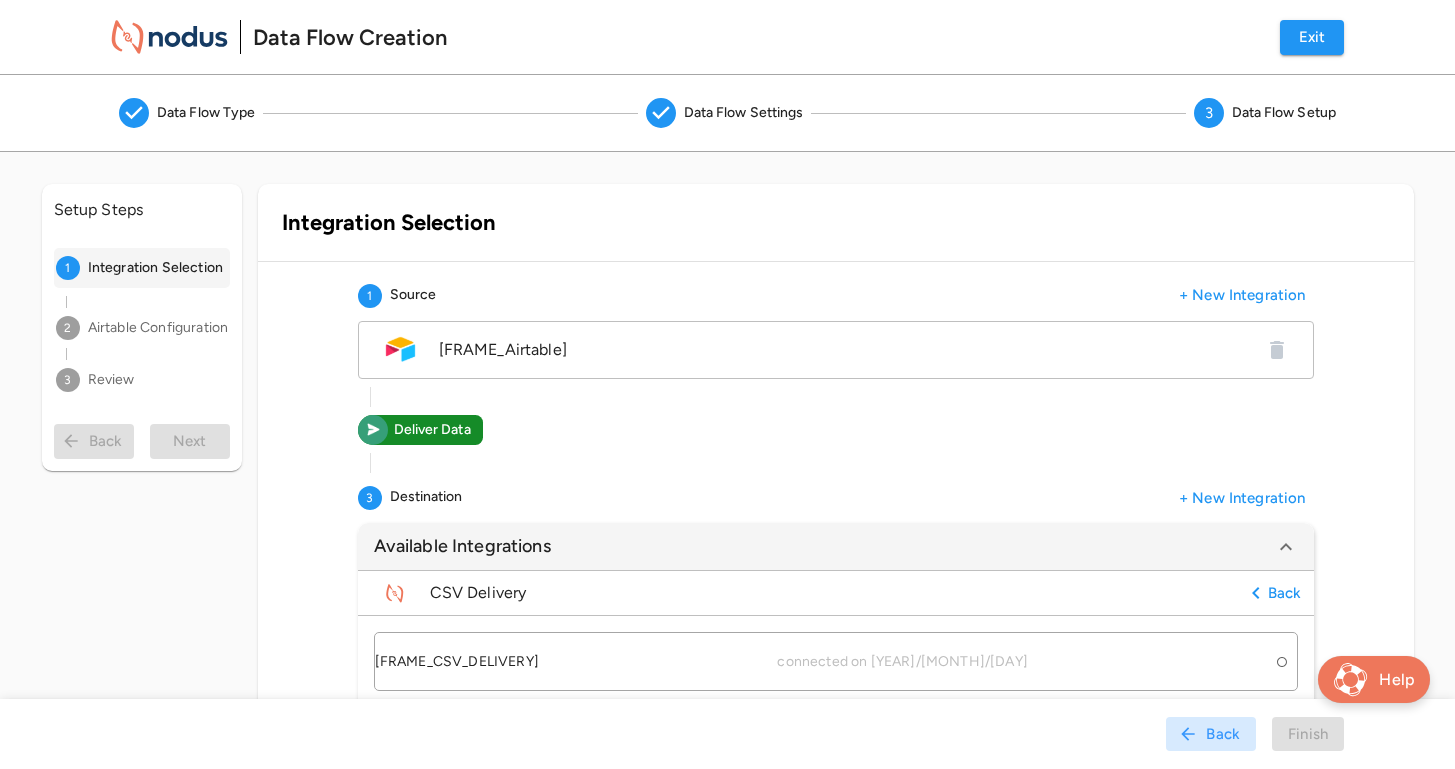 click on "[FRAME_CSV_DELIVERY] connected on [YEAR]/[MONTH]/[DAY]" at bounding box center (821, 662) 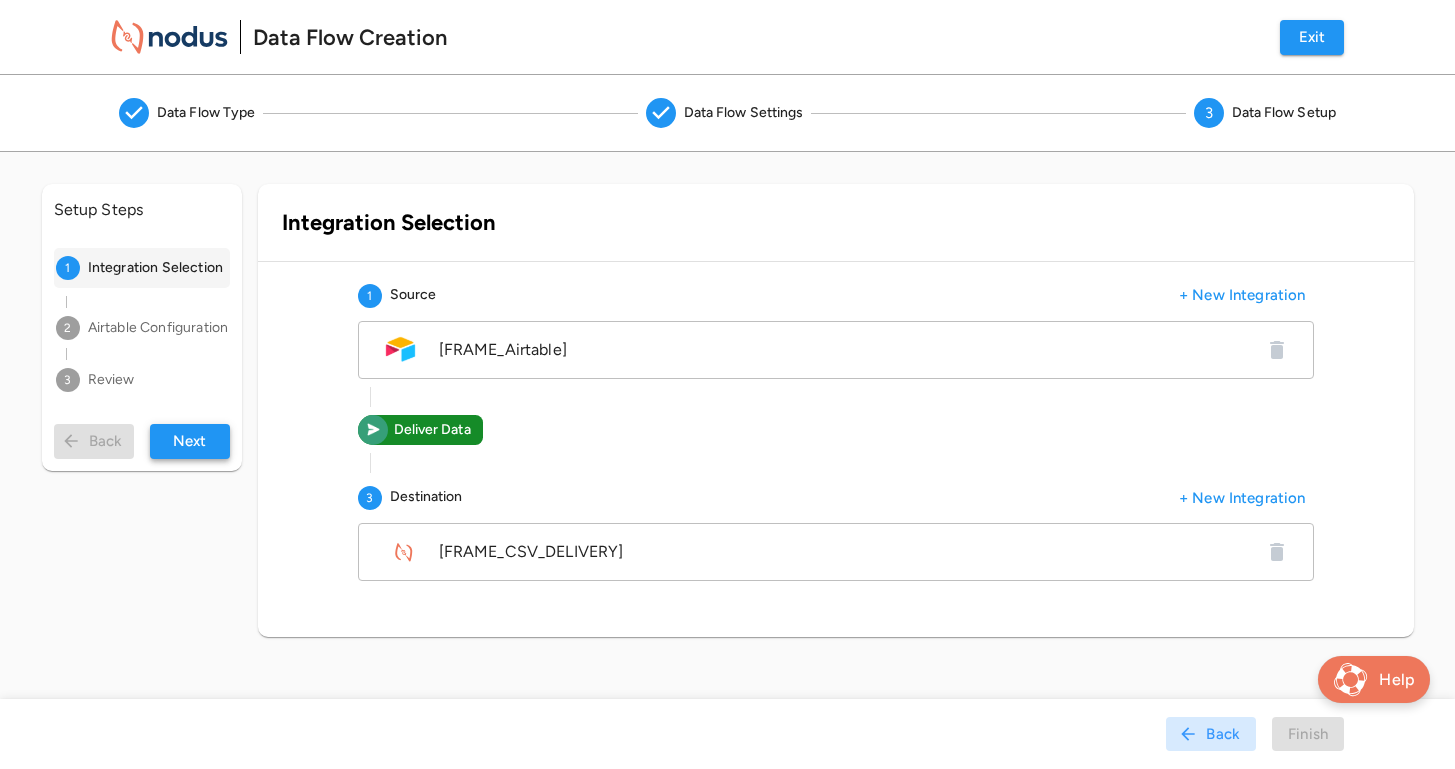 click on "Next" at bounding box center [190, 441] 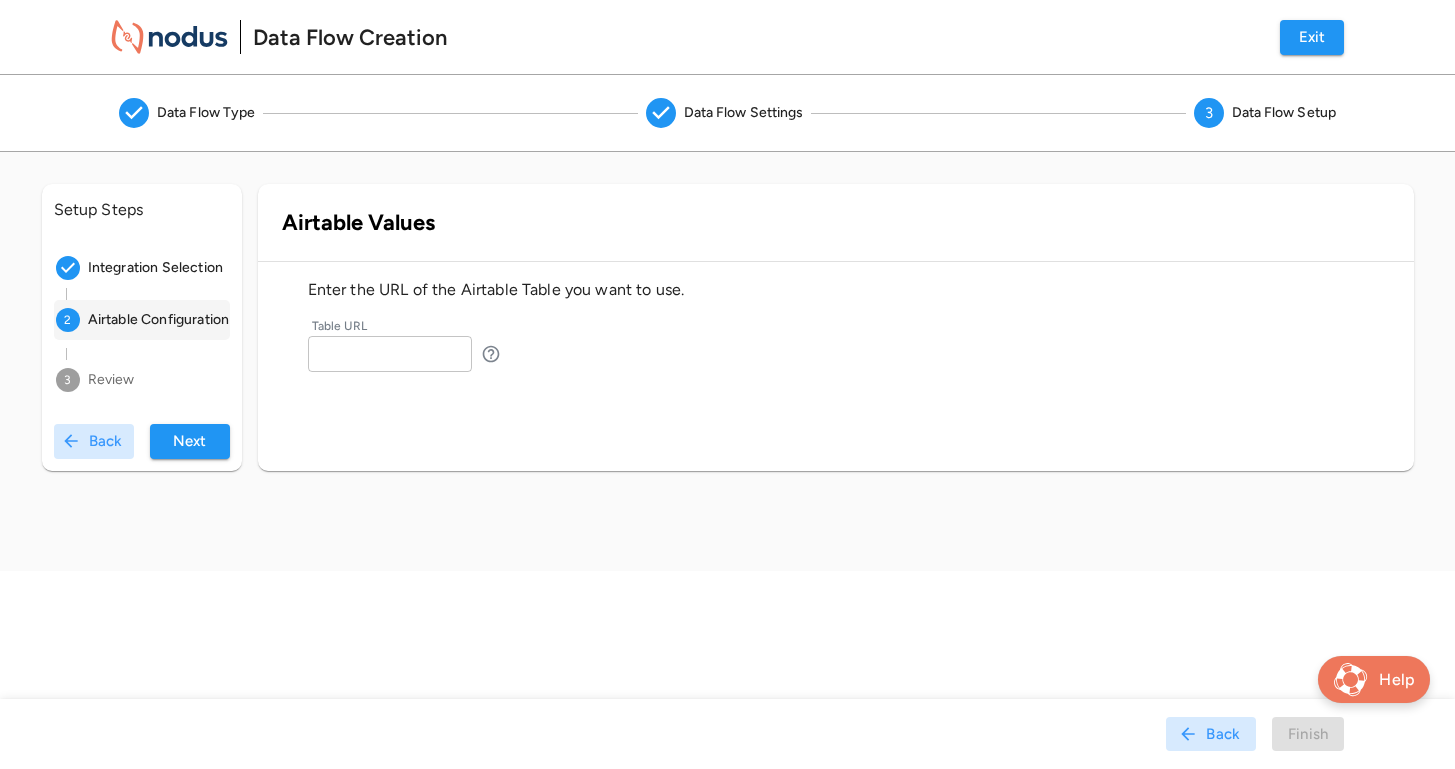 click at bounding box center [390, 354] 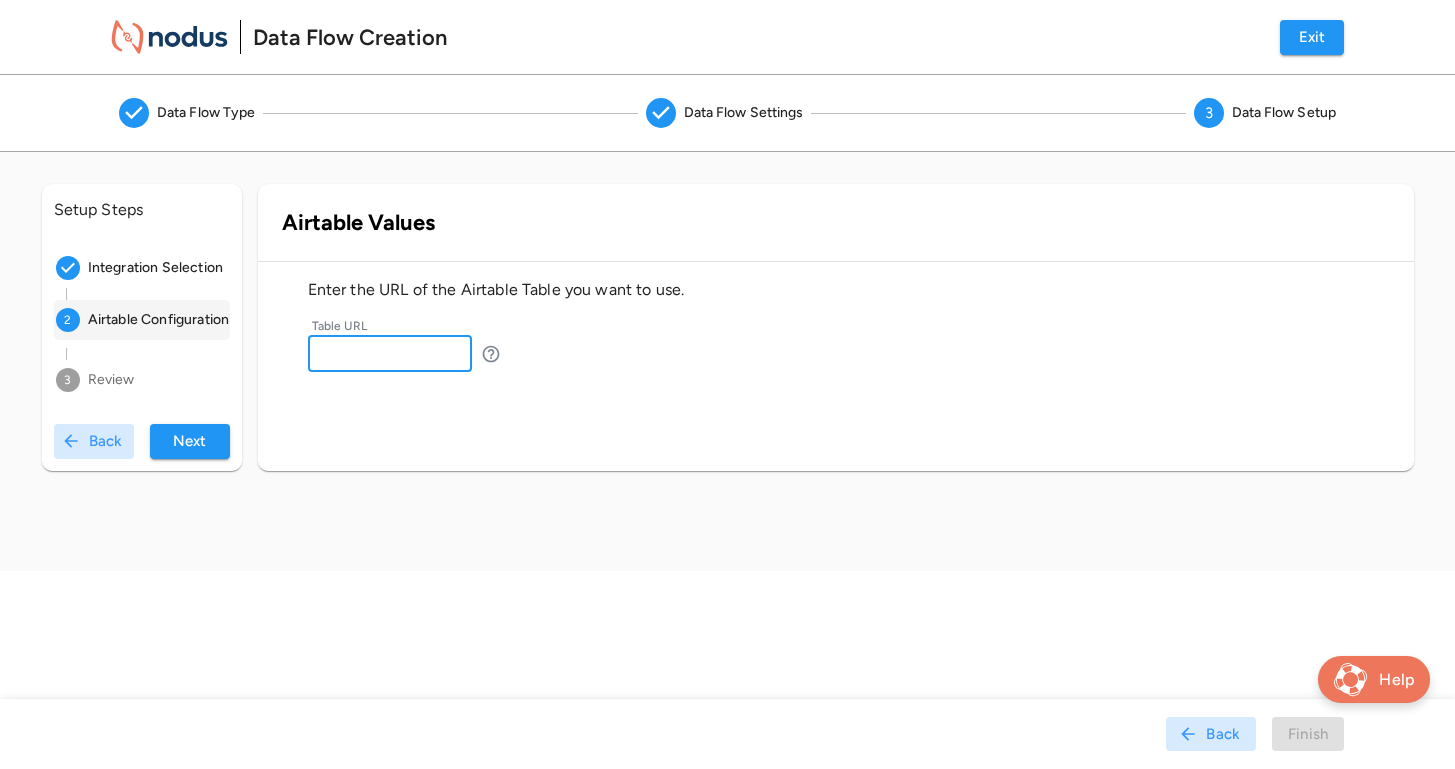 click on "Enter the URL of the Airtable Table you want to use. Table URL ​ ​" at bounding box center (836, 340) 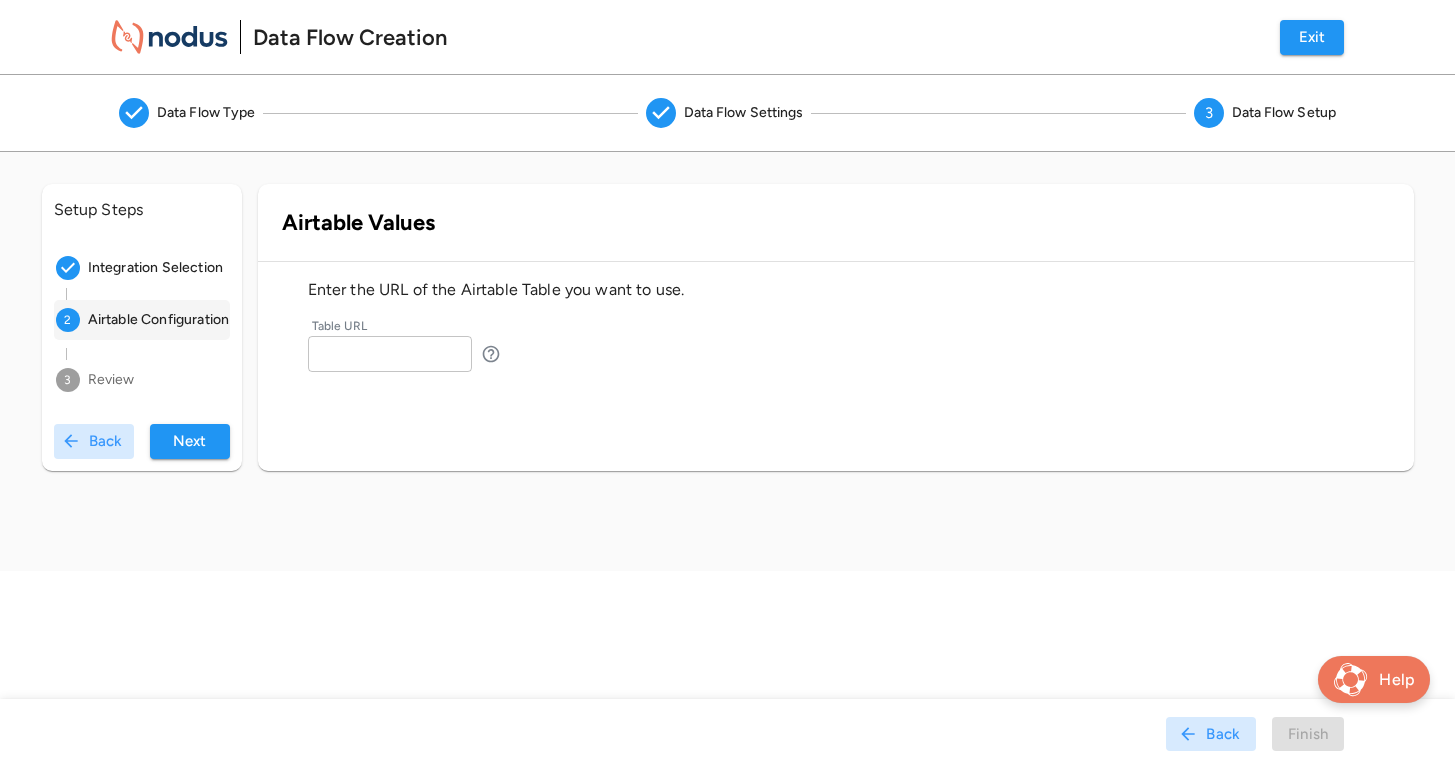 click at bounding box center [390, 354] 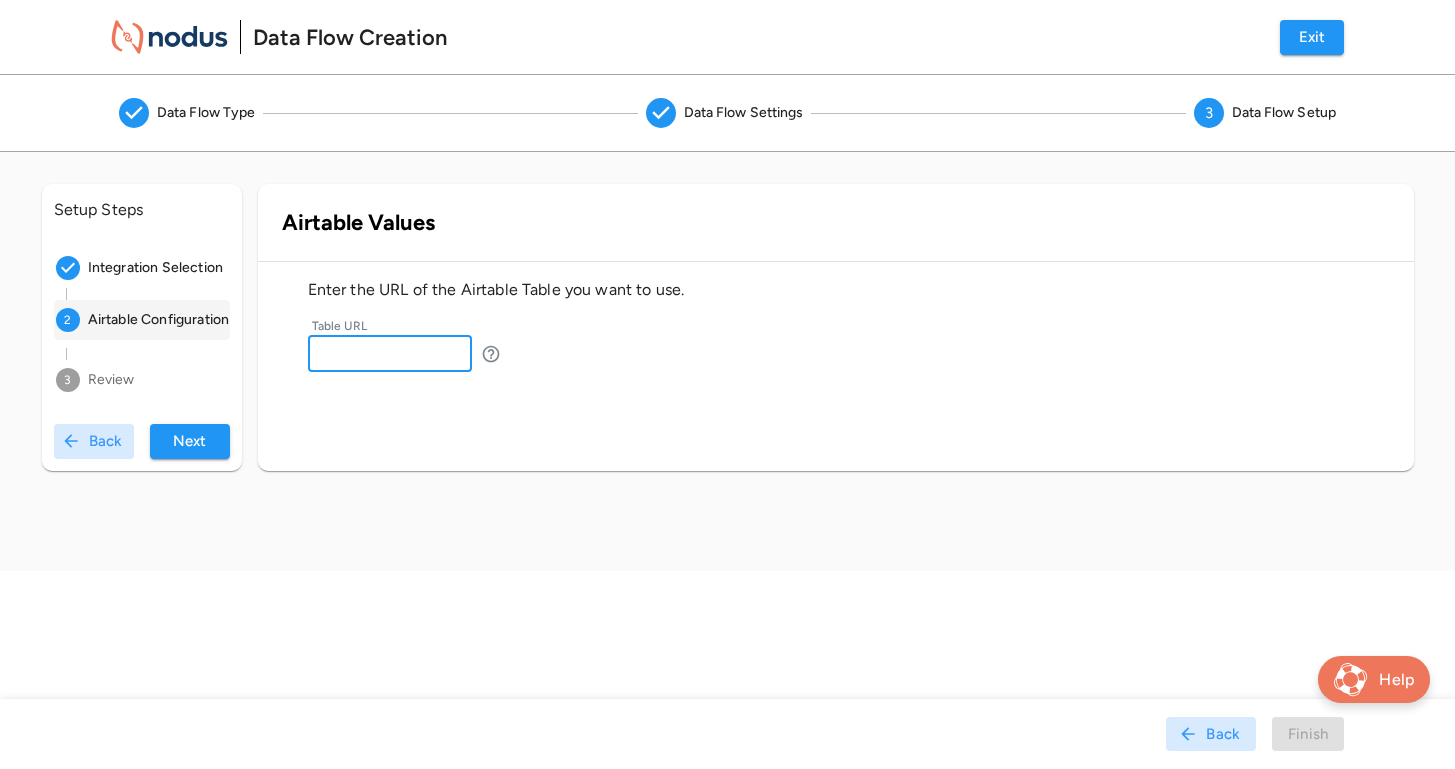type on "**********" 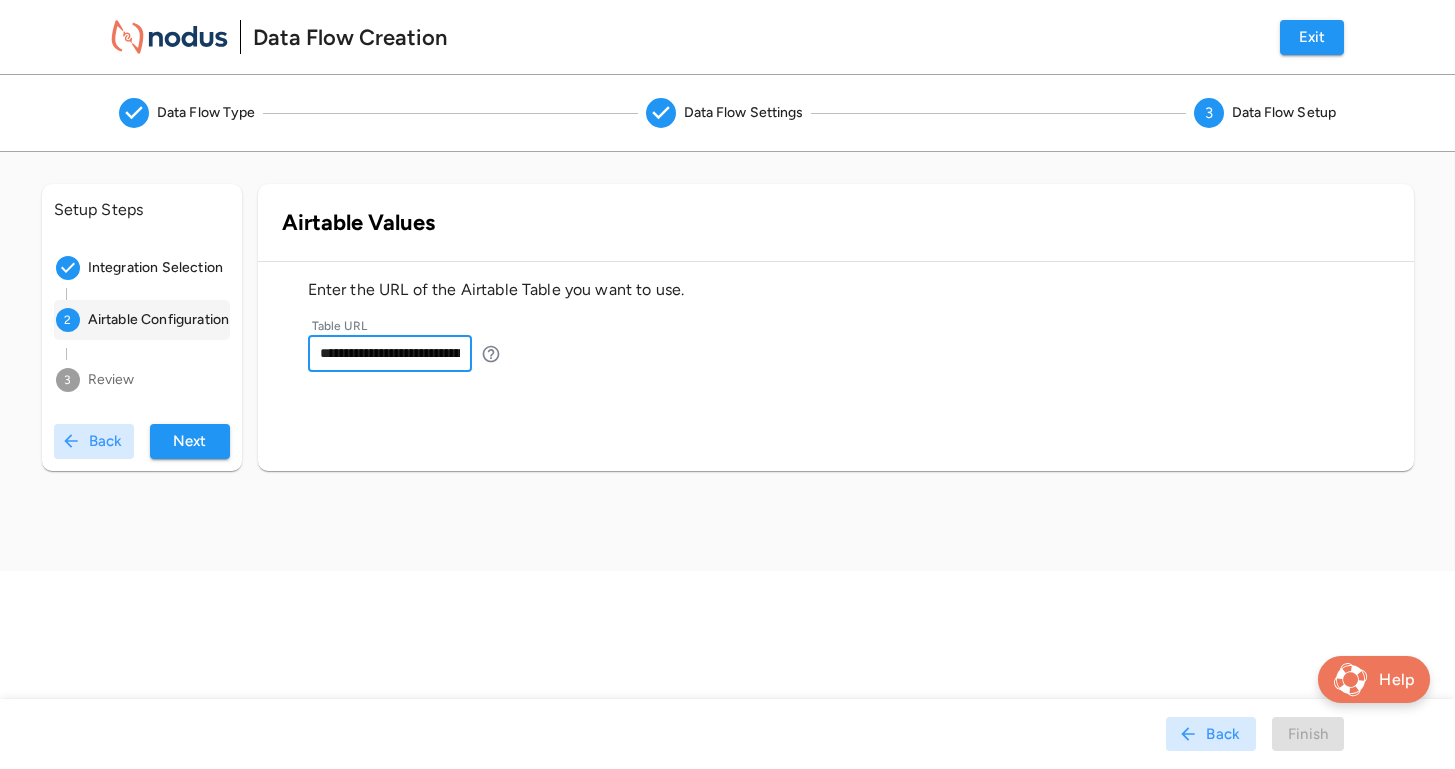 click on "**********" at bounding box center [390, 354] 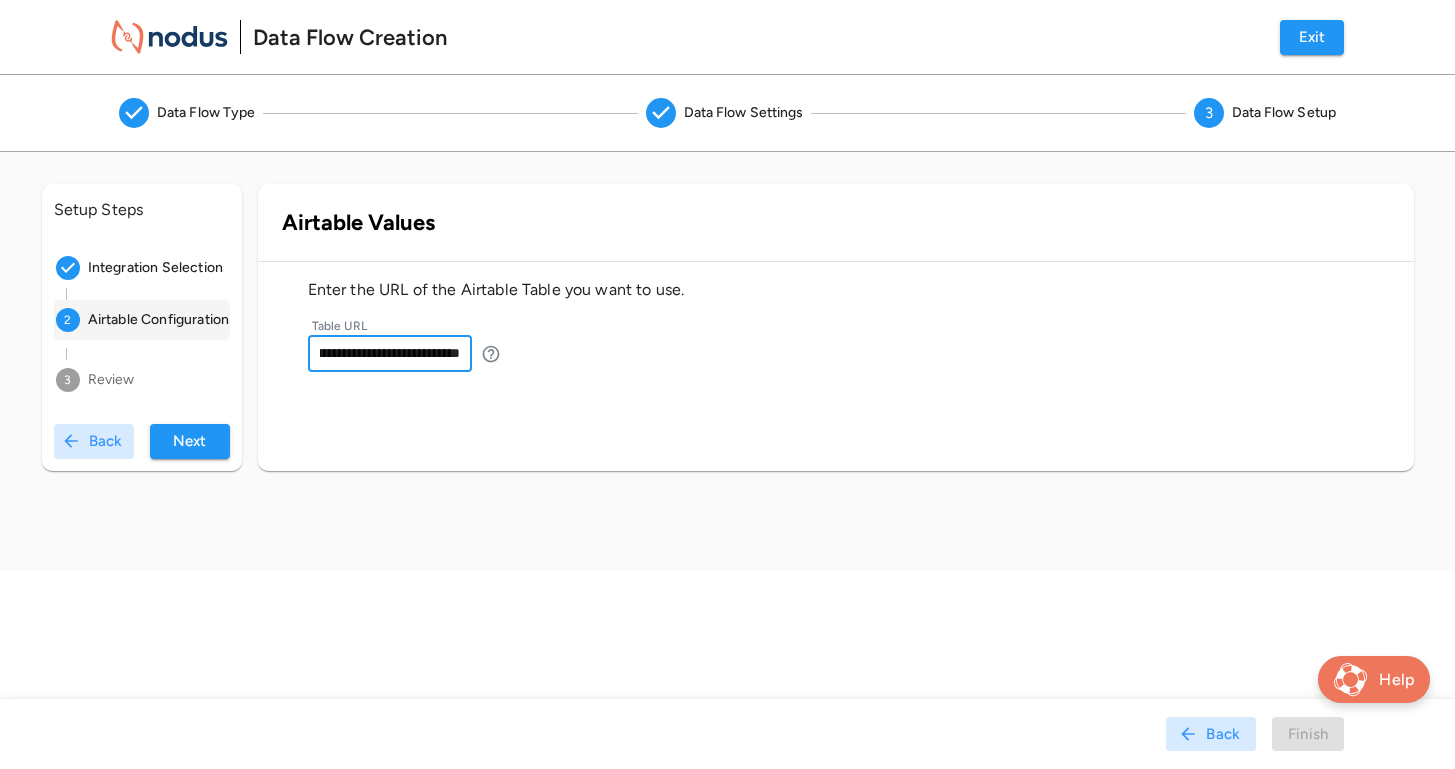 scroll, scrollTop: 0, scrollLeft: 0, axis: both 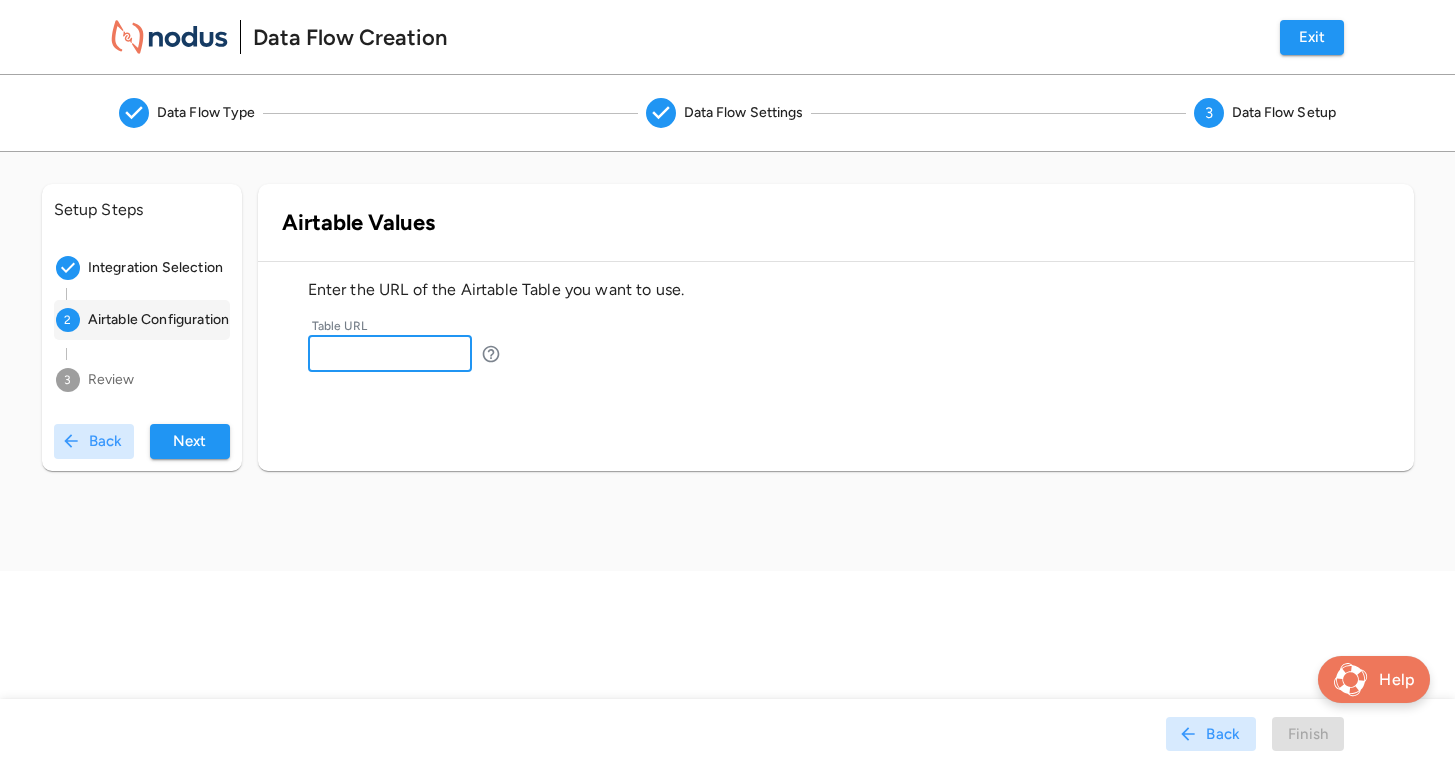 paste on "**********" 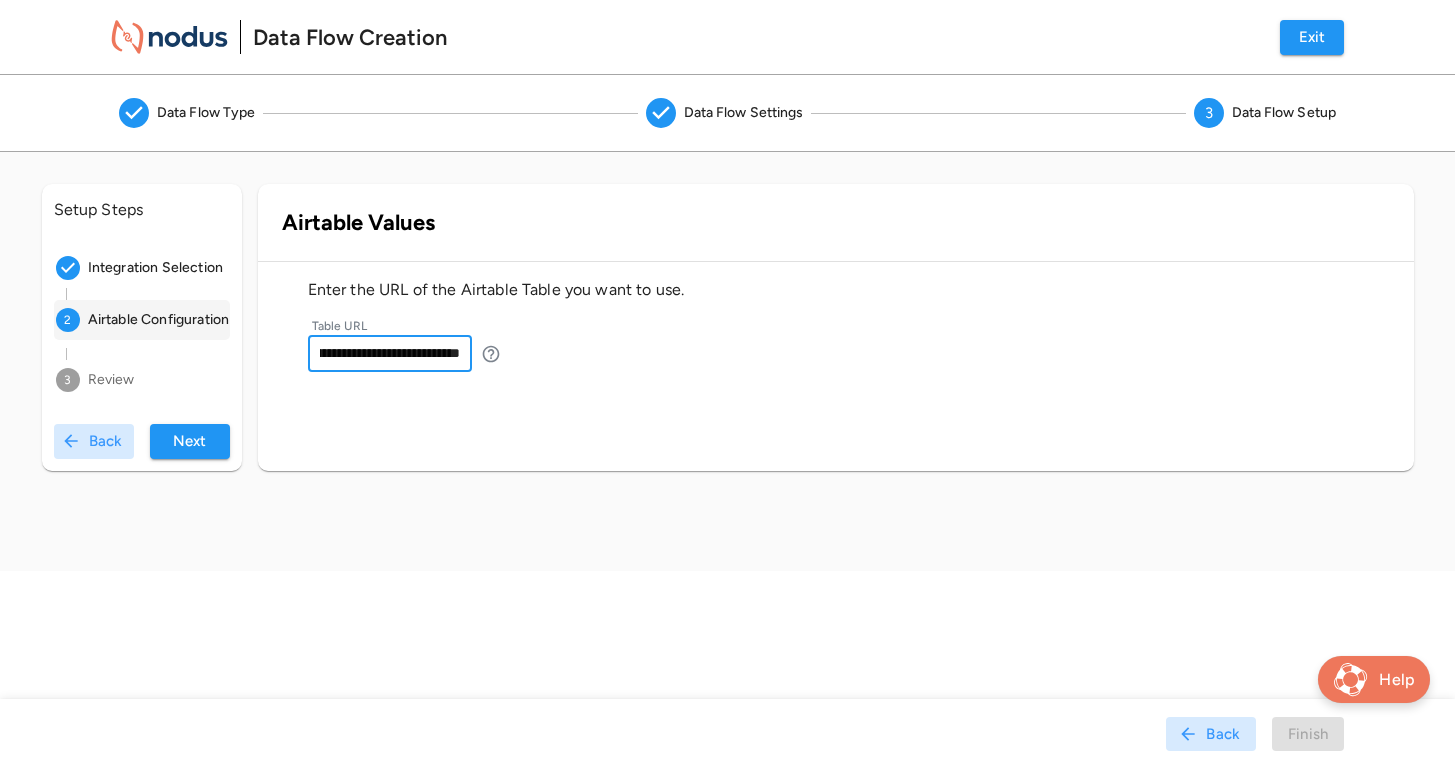 scroll, scrollTop: 0, scrollLeft: 339, axis: horizontal 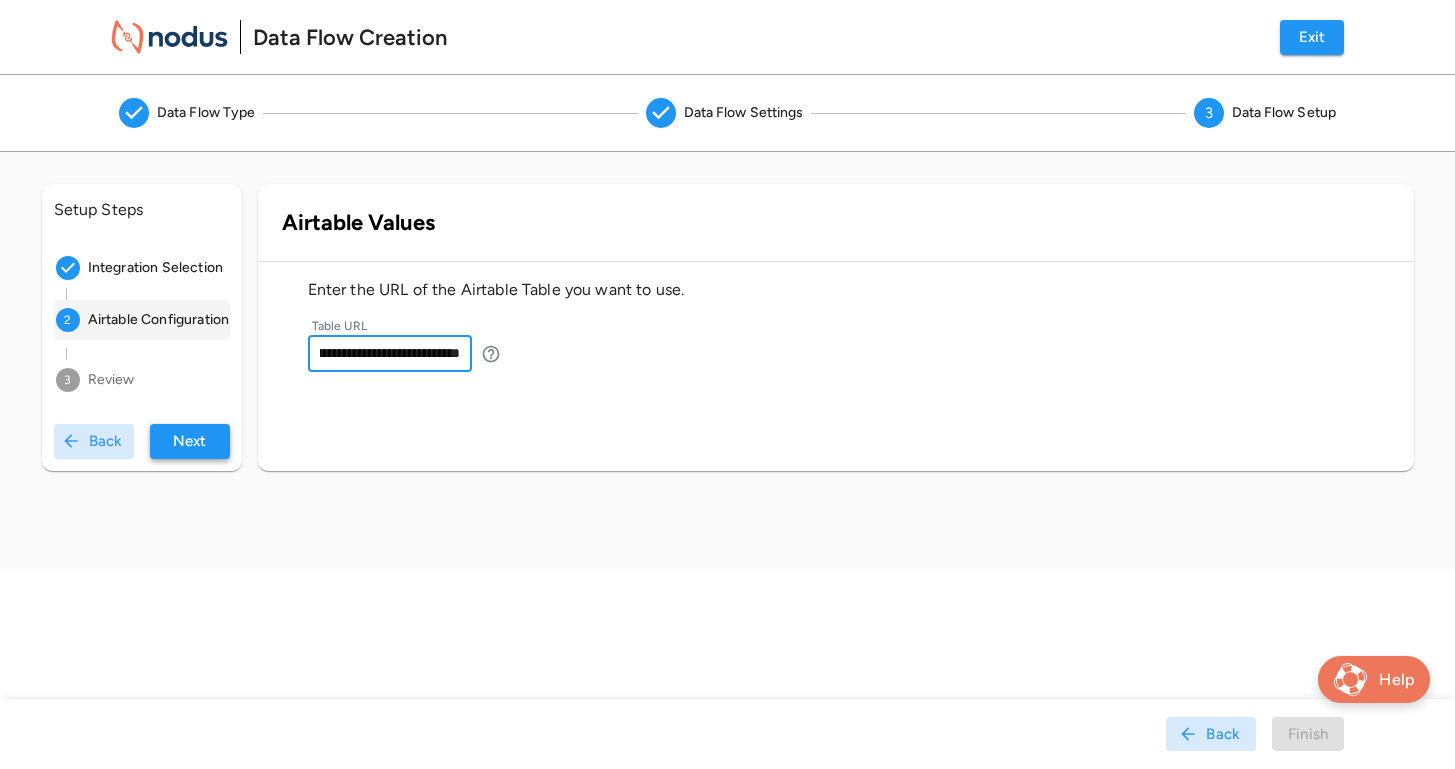 click on "Next" at bounding box center [190, 441] 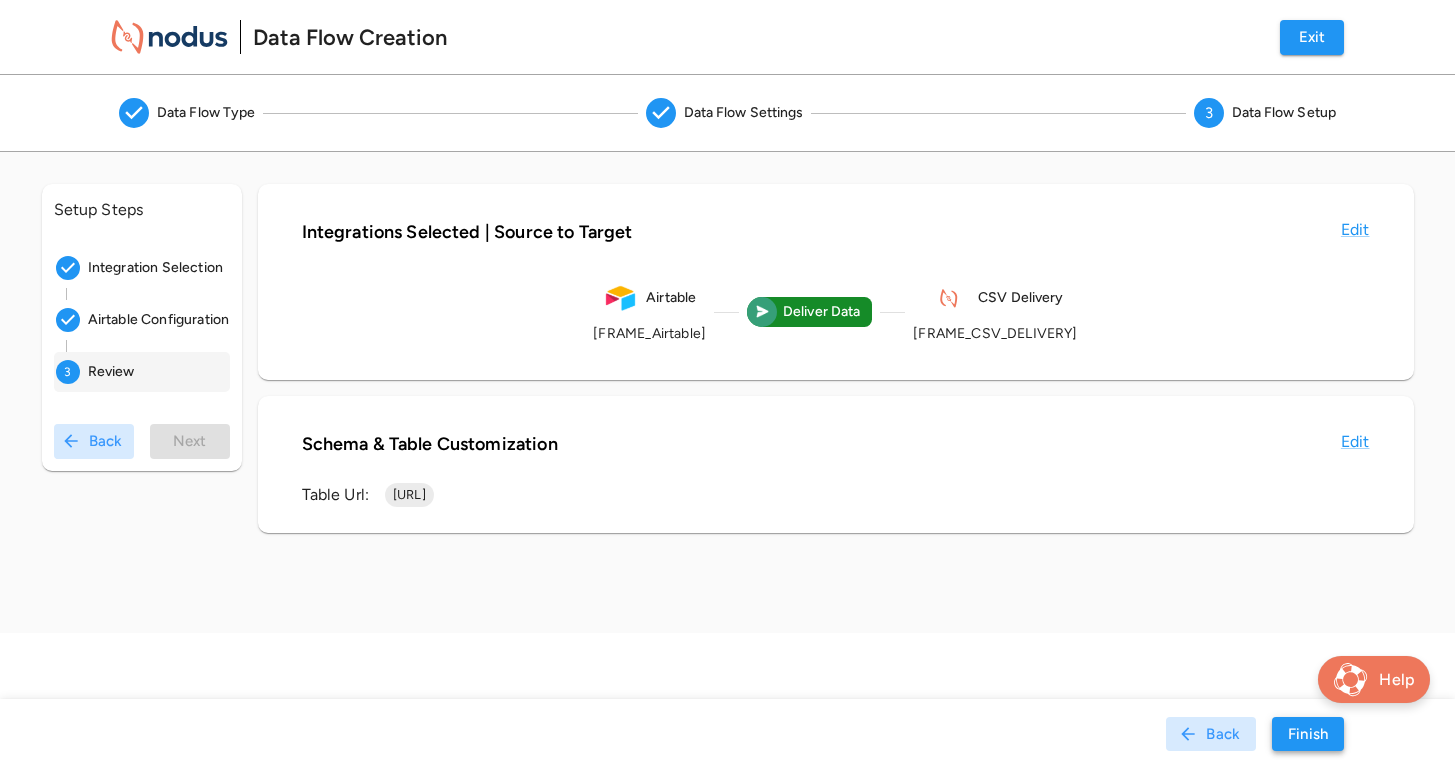 click on "Finish" at bounding box center (1308, 734) 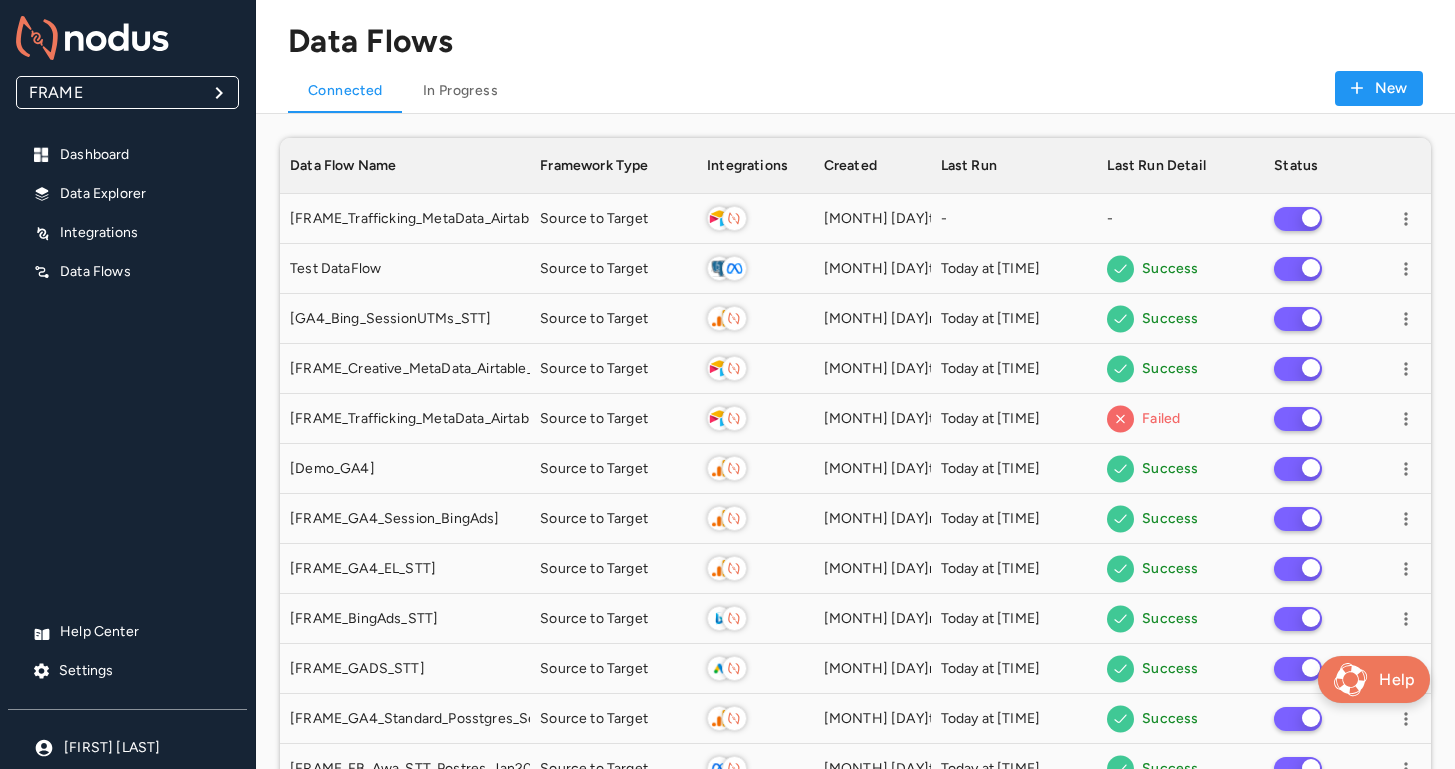 scroll, scrollTop: 1, scrollLeft: 1, axis: both 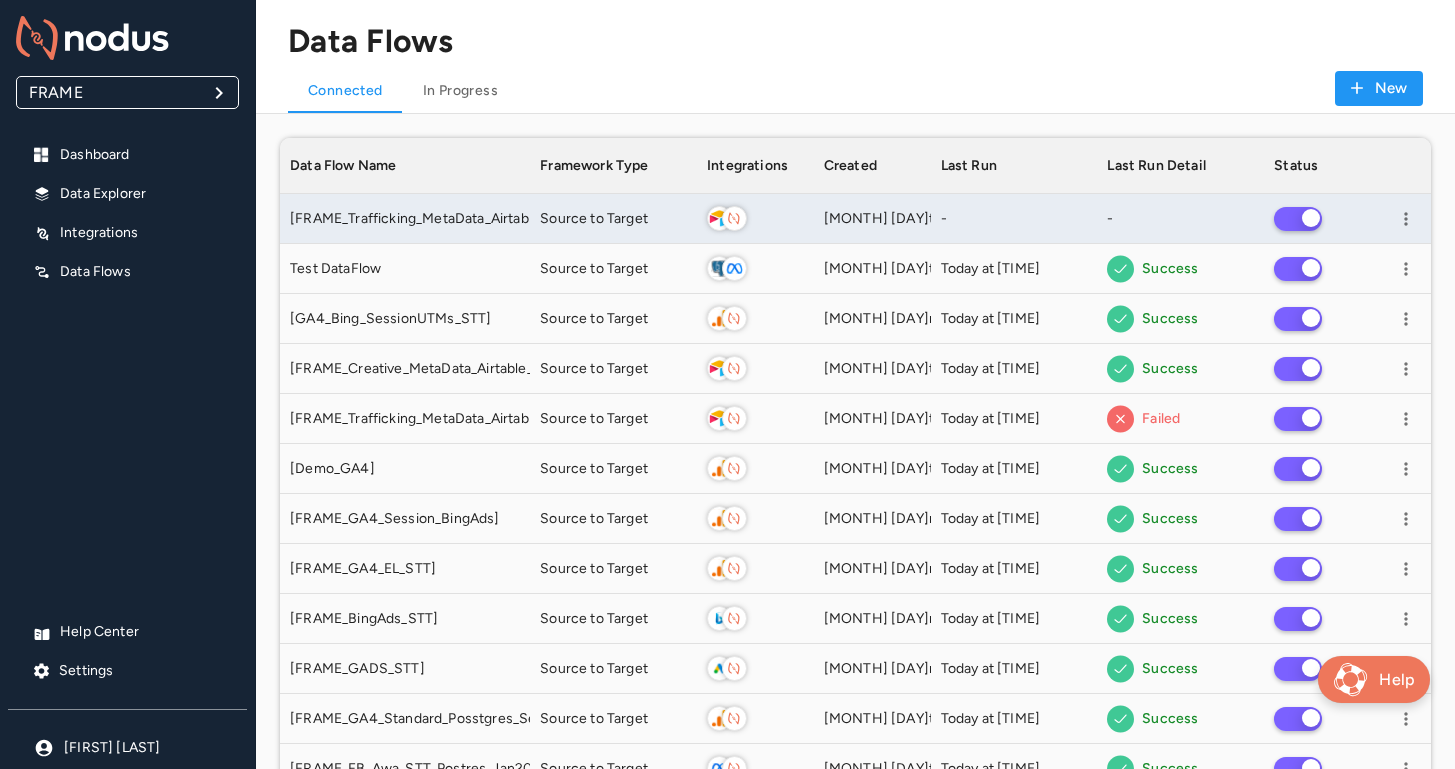 click on "[MONTH] [DAY]th, [YEAR]" at bounding box center [872, 219] 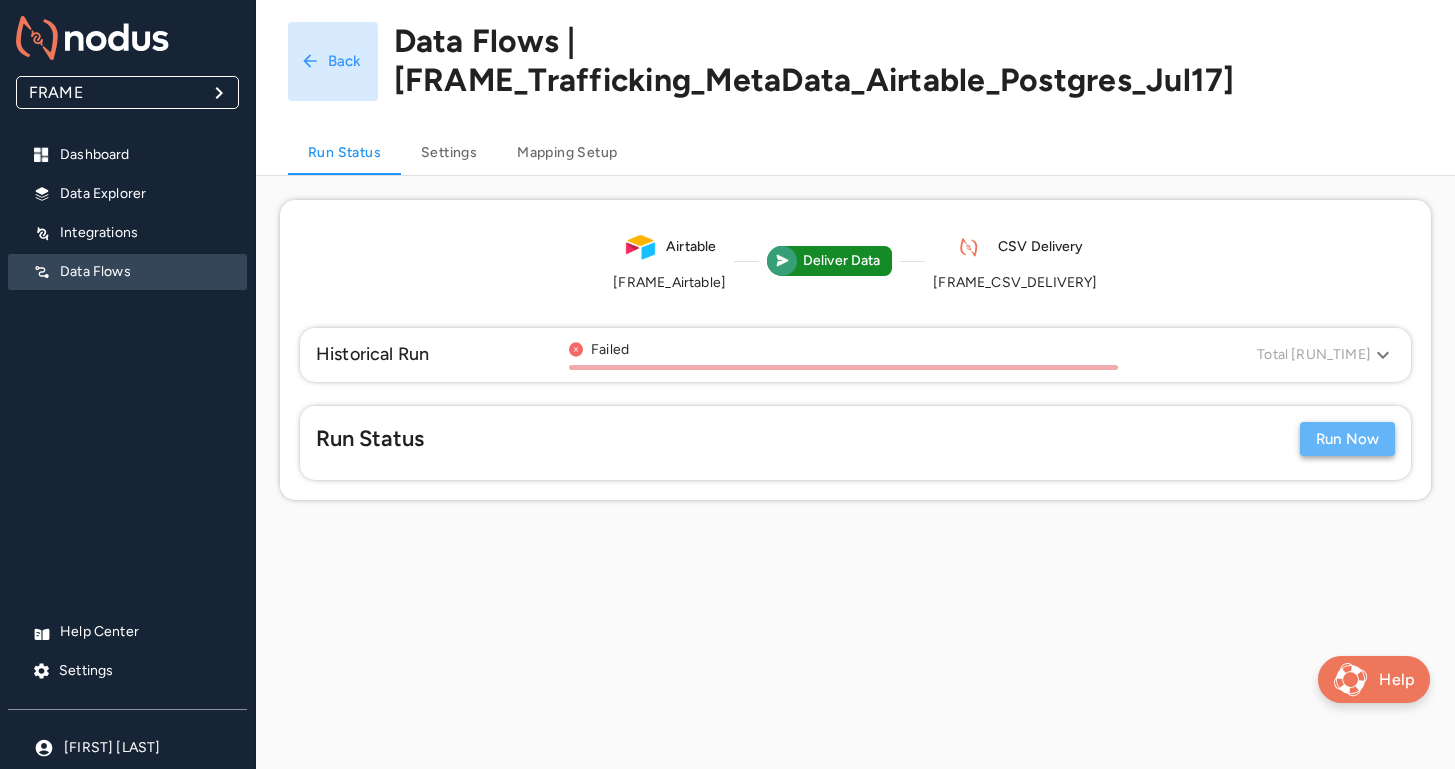 click on "Run Now" at bounding box center (1347, 439) 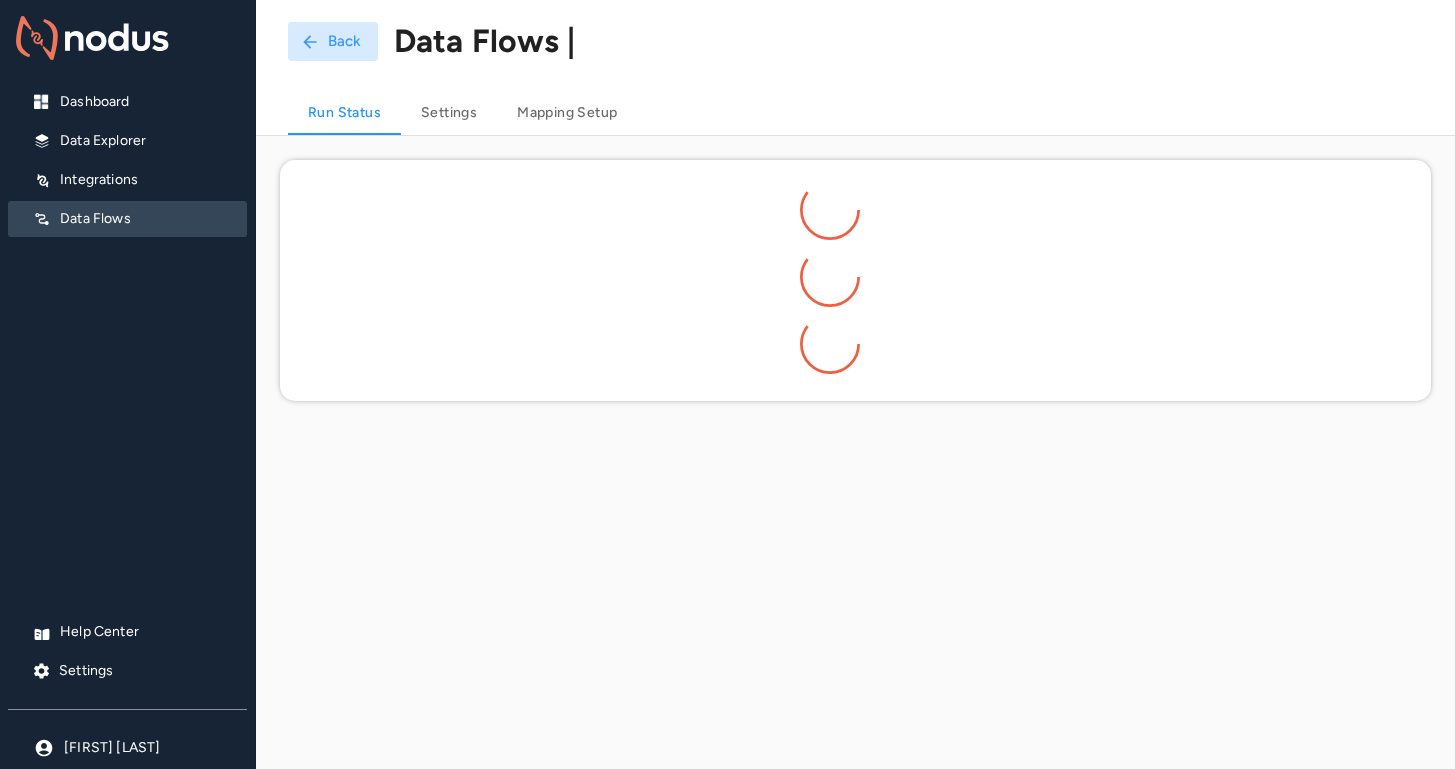 scroll, scrollTop: 0, scrollLeft: 0, axis: both 